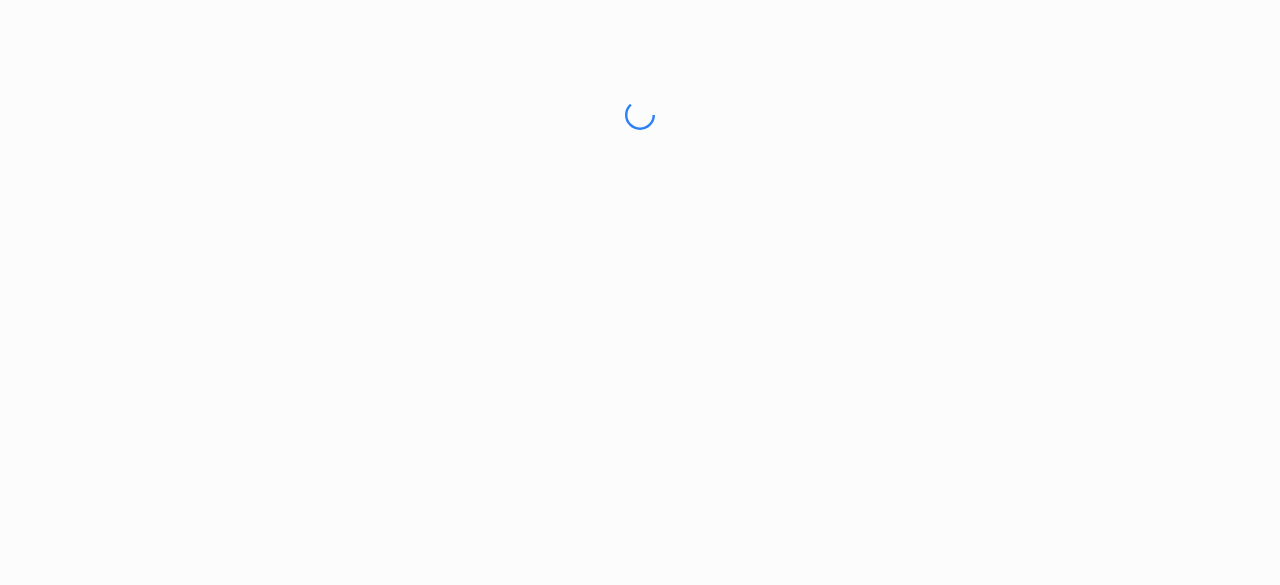 scroll, scrollTop: 0, scrollLeft: 0, axis: both 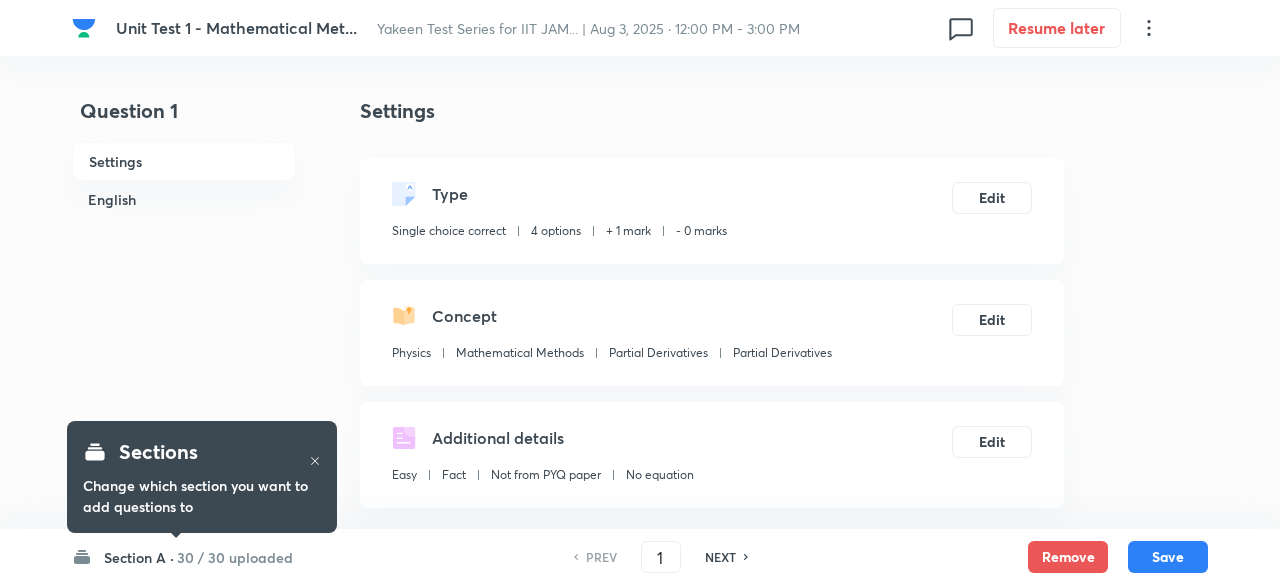 checkbox on "true" 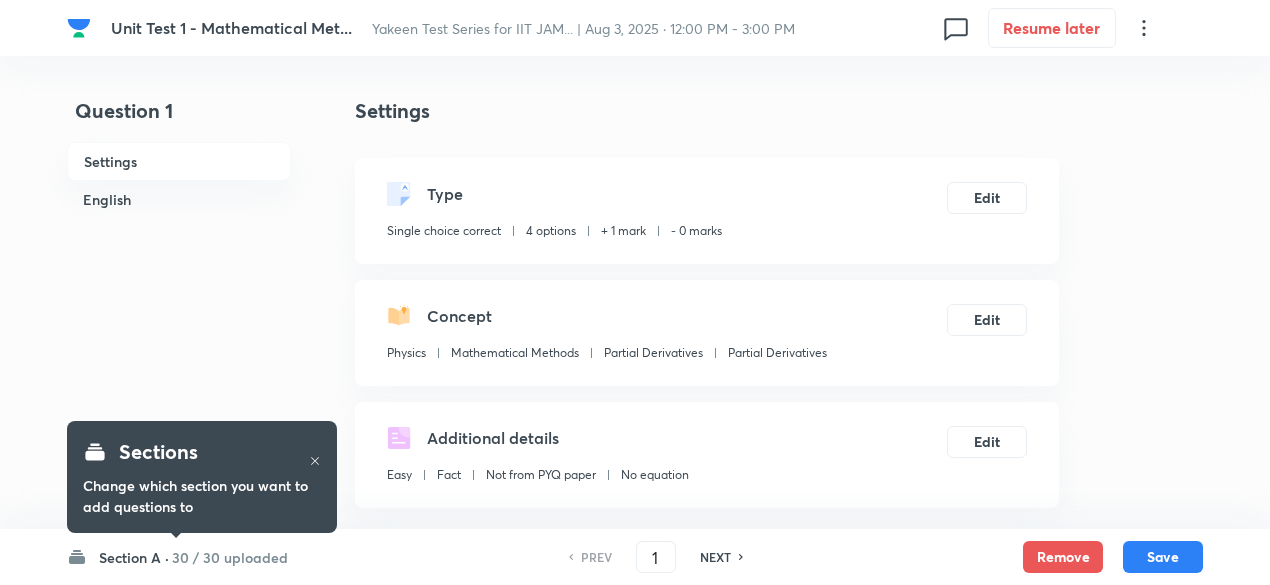 click on "NEXT" at bounding box center [715, 557] 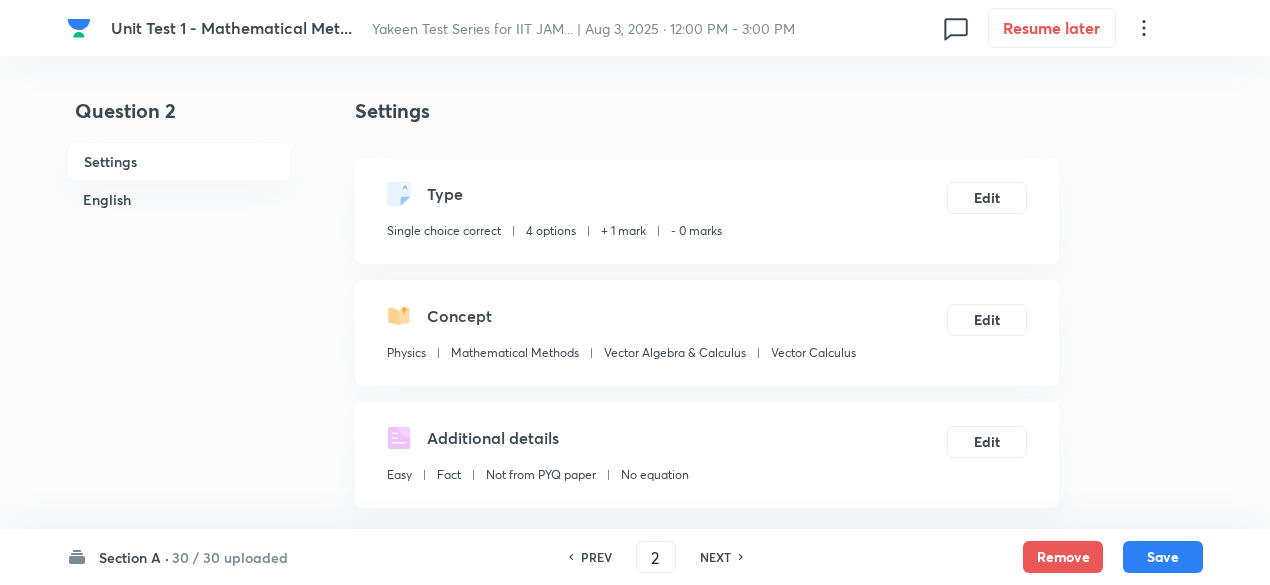 checkbox on "false" 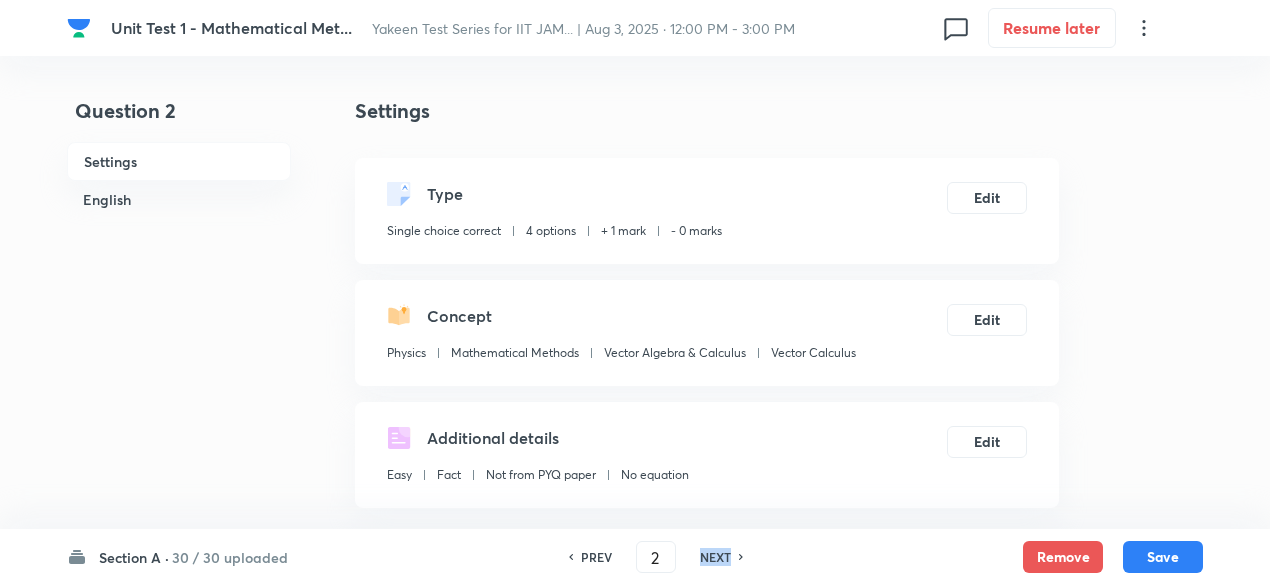 checkbox on "true" 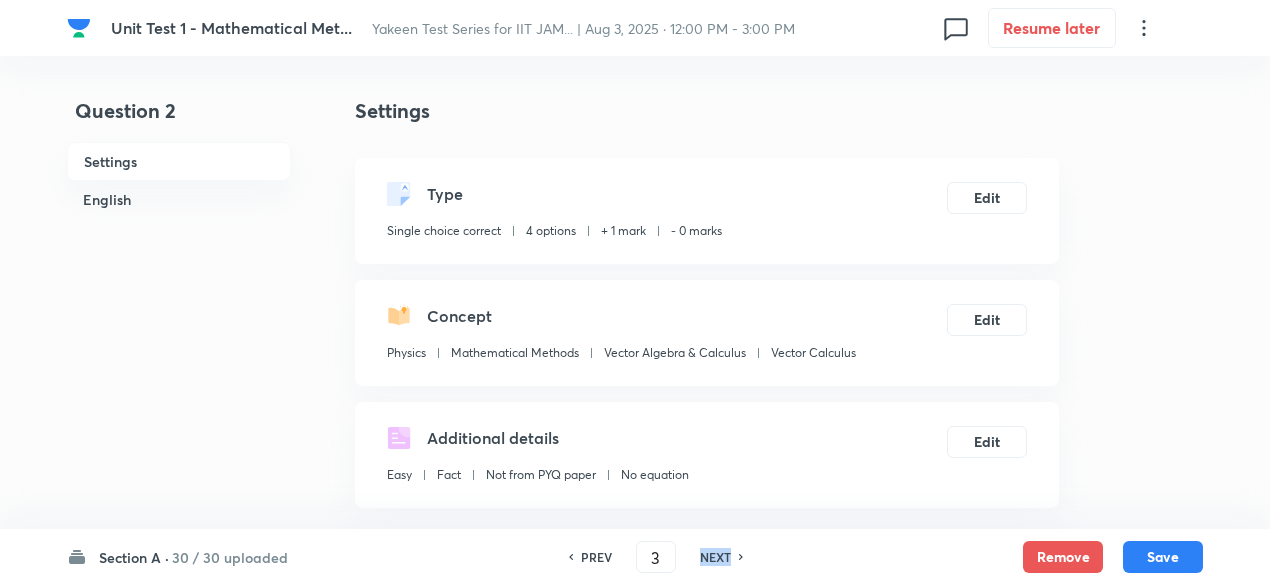checkbox on "false" 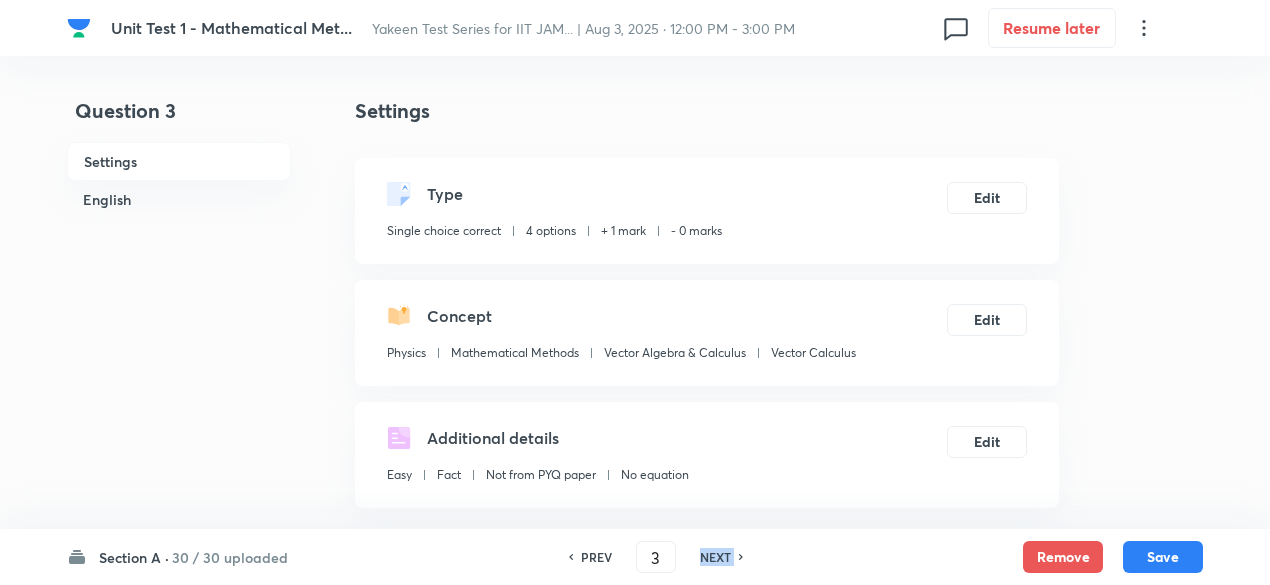 checkbox on "true" 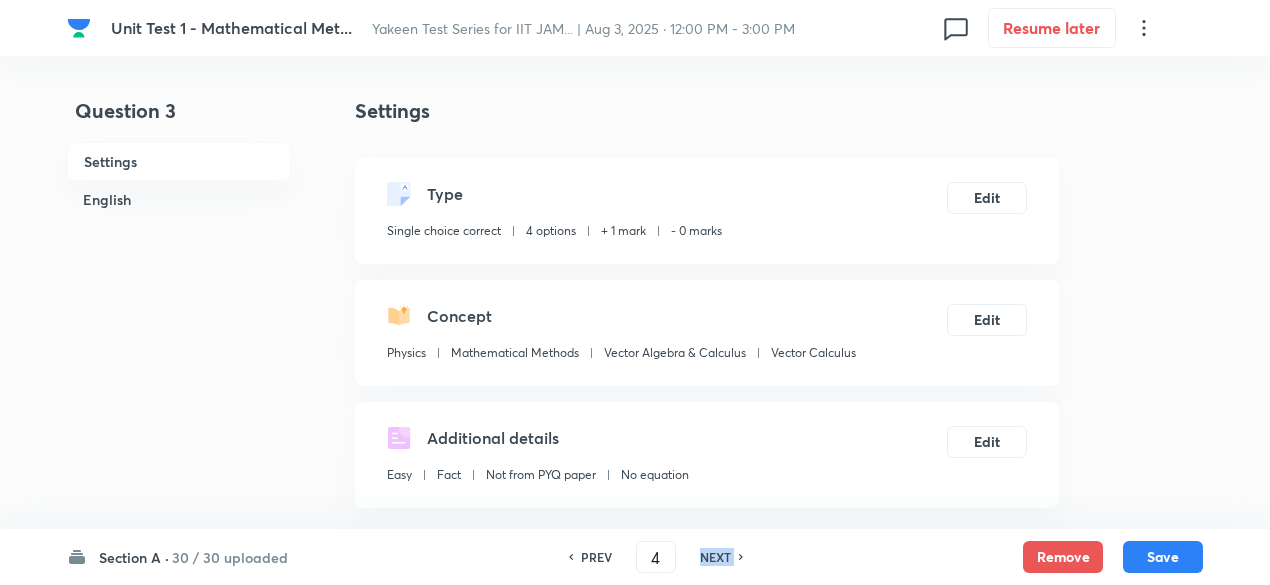 checkbox on "false" 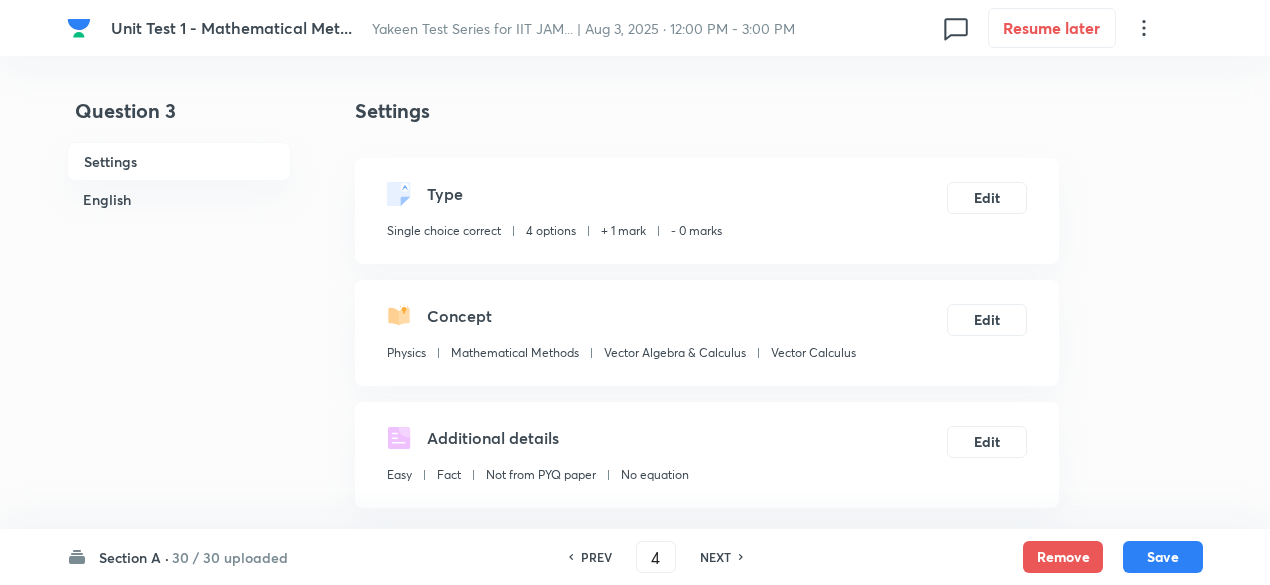 checkbox on "true" 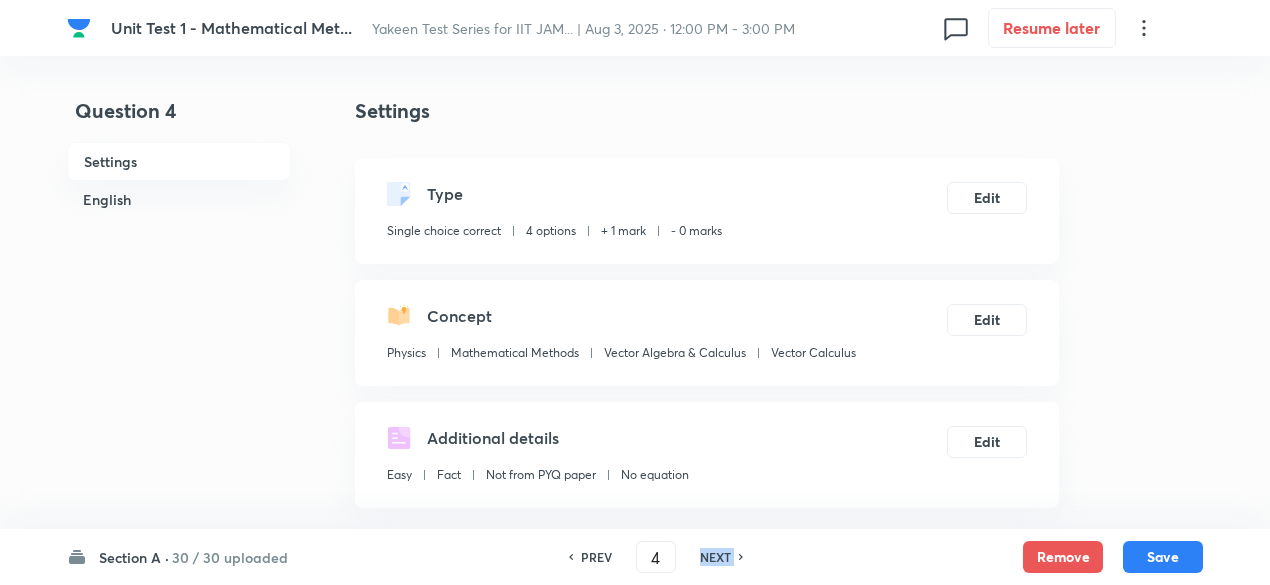 click on "NEXT" at bounding box center [715, 557] 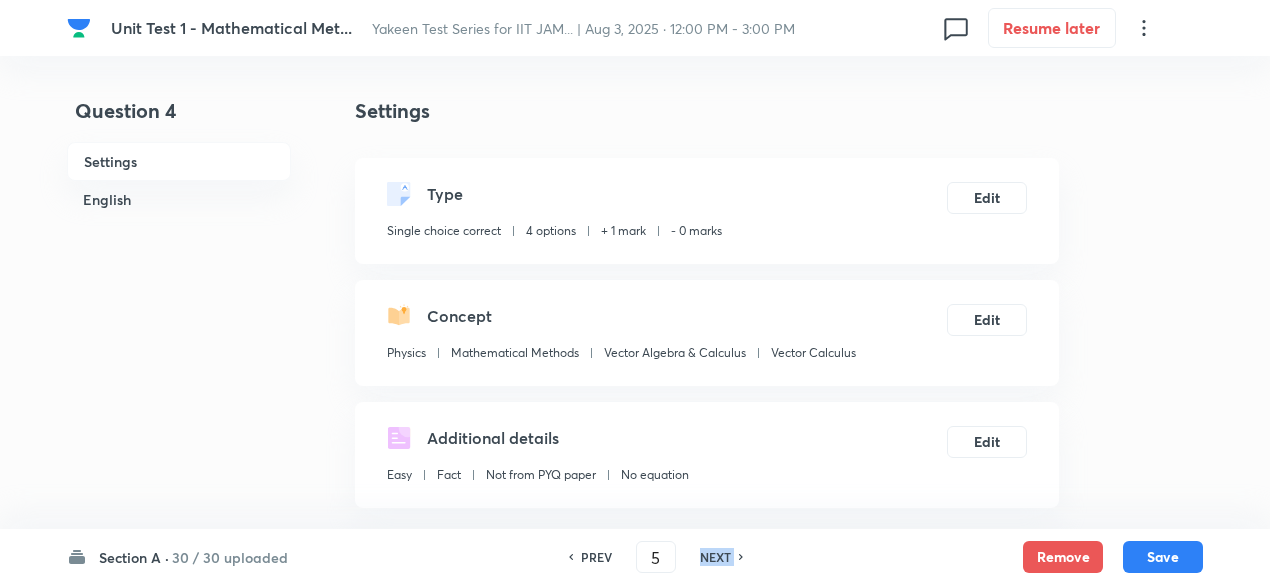 checkbox on "false" 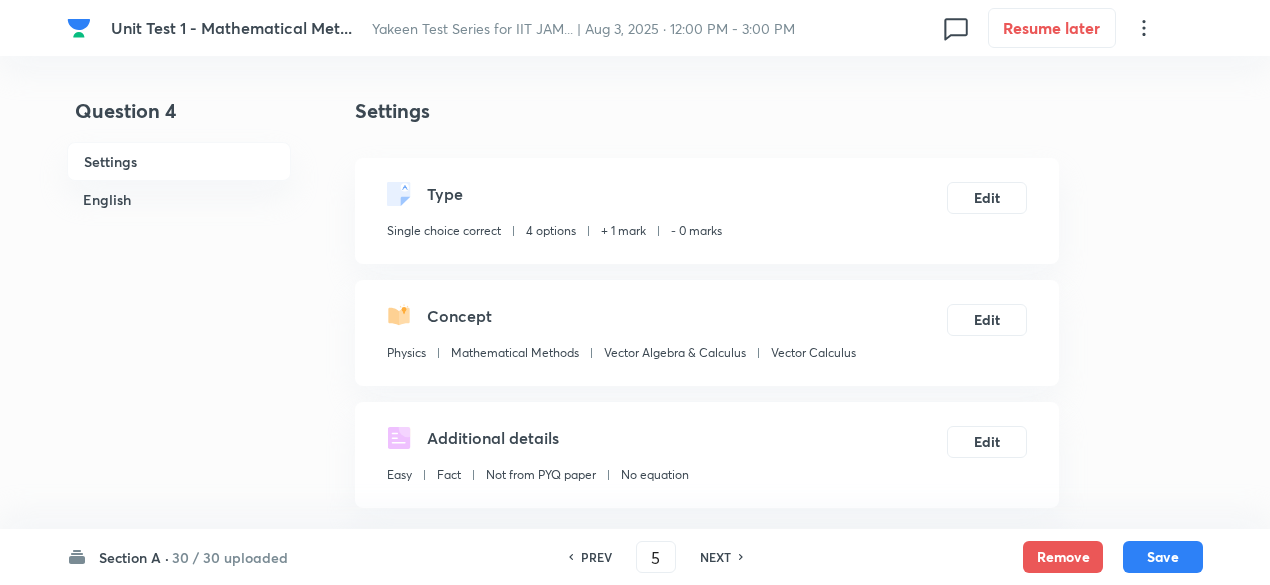 checkbox on "true" 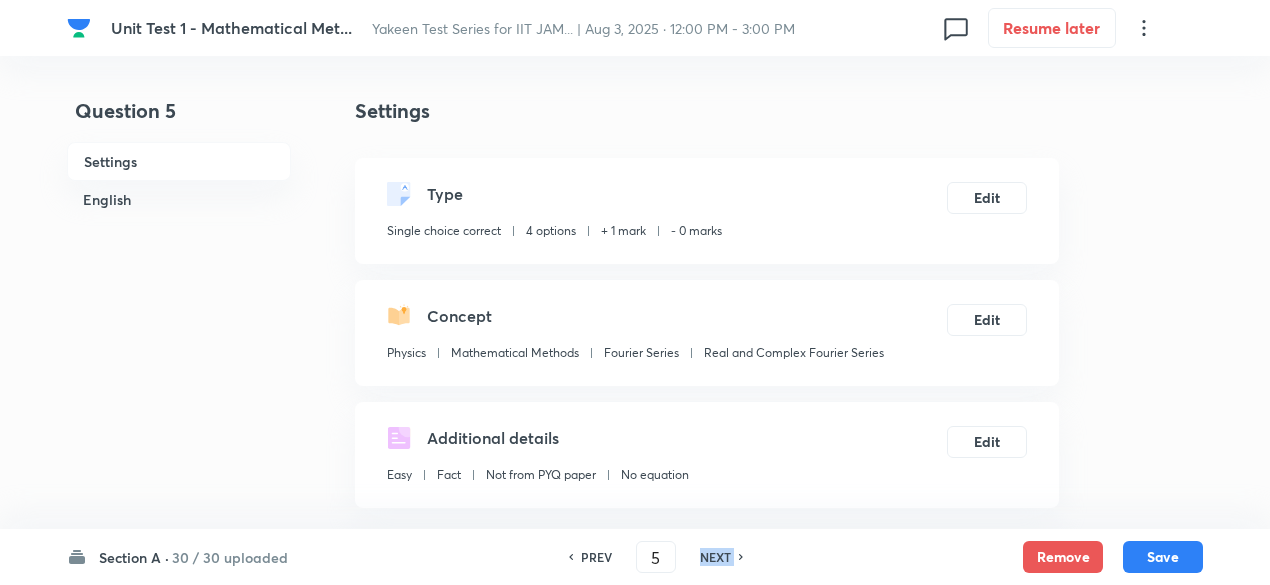 click on "NEXT" at bounding box center (715, 557) 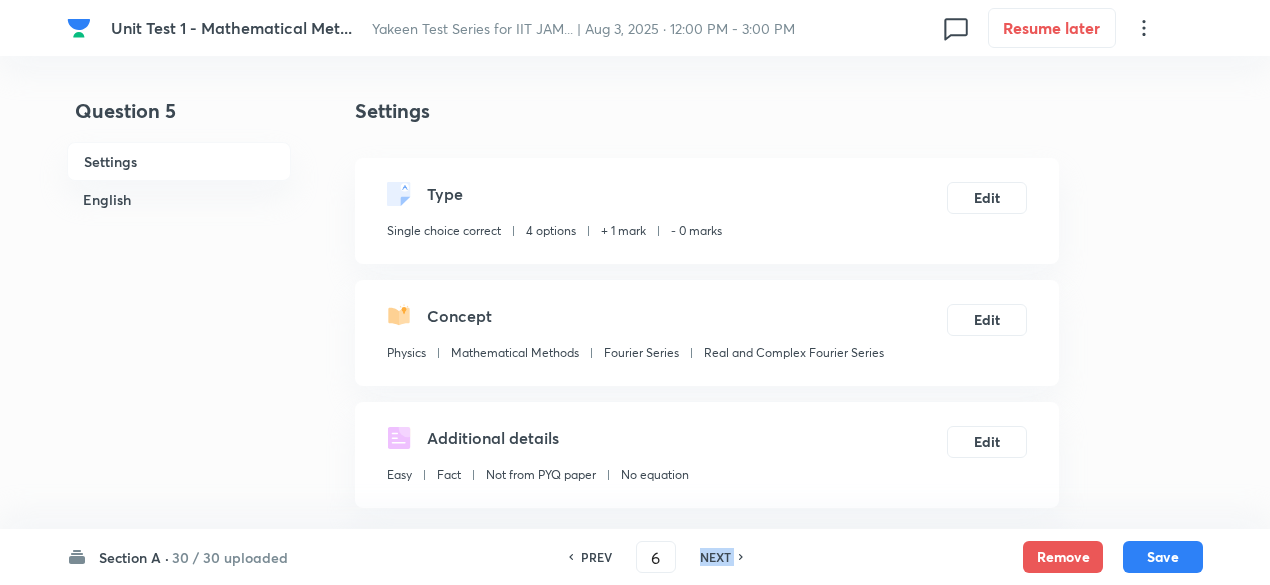 checkbox on "false" 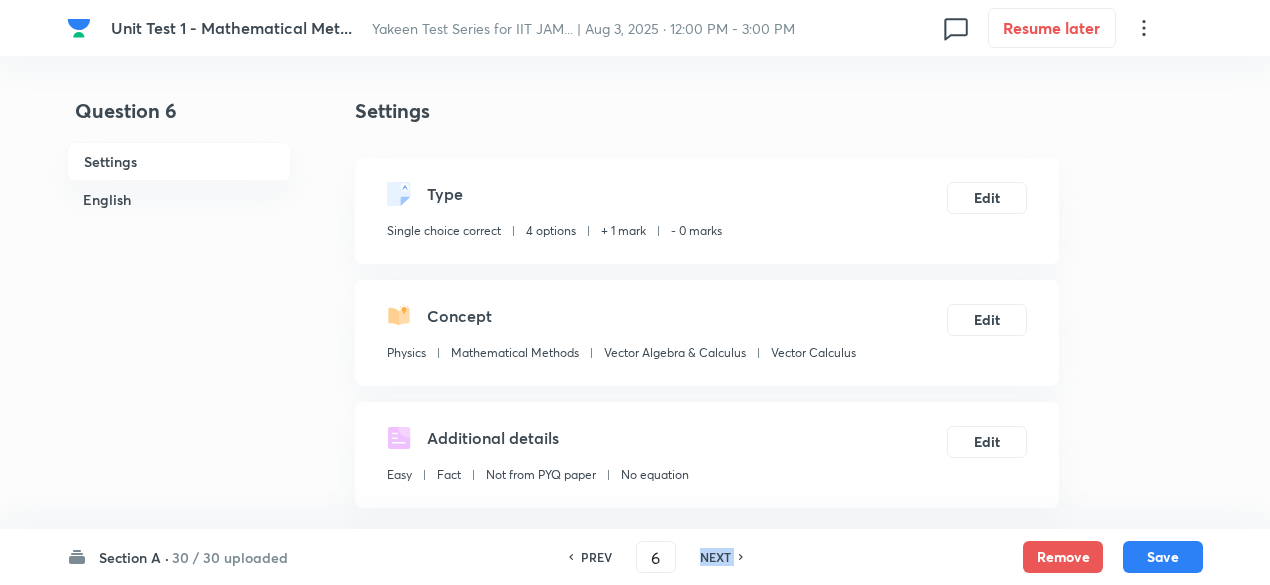click on "NEXT" at bounding box center [715, 557] 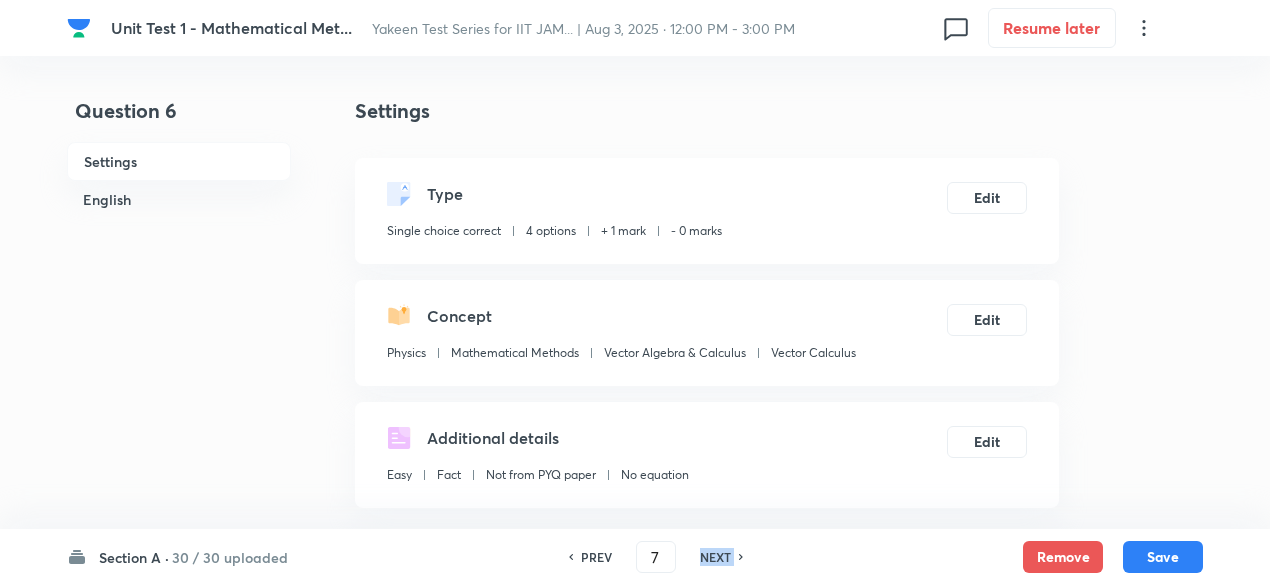 checkbox on "true" 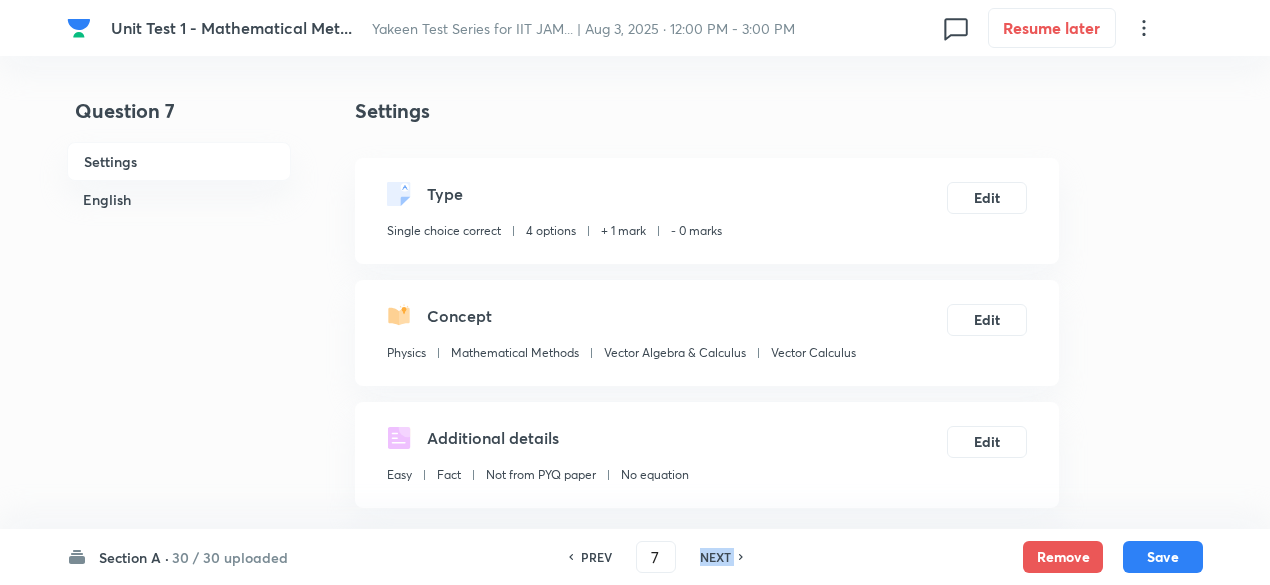 click on "NEXT" at bounding box center (715, 557) 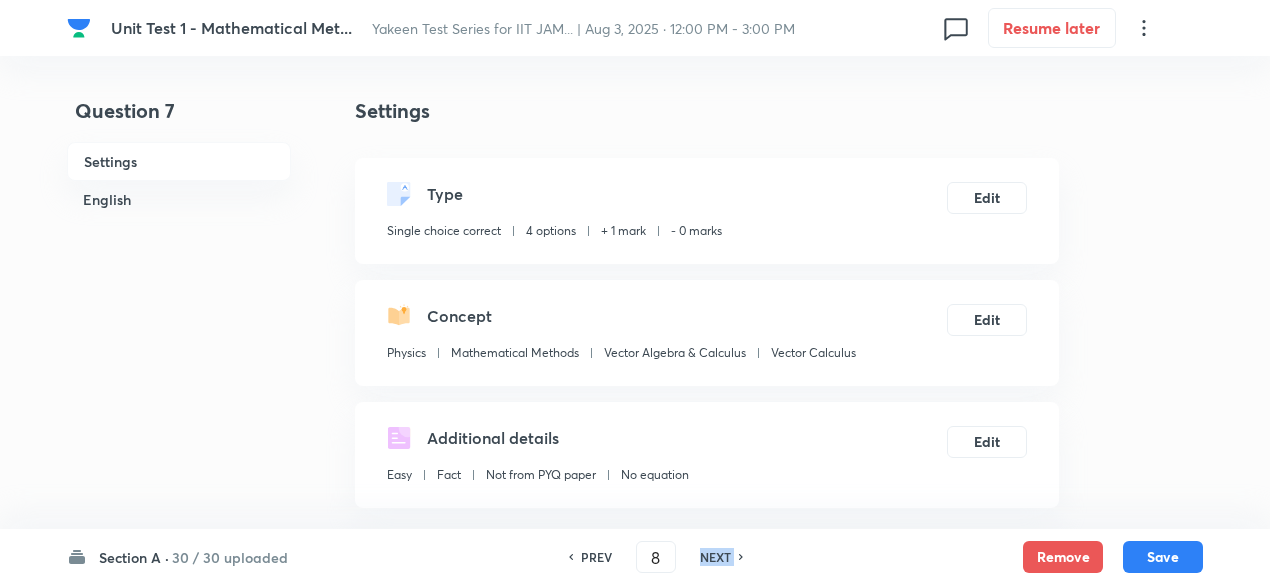 checkbox on "false" 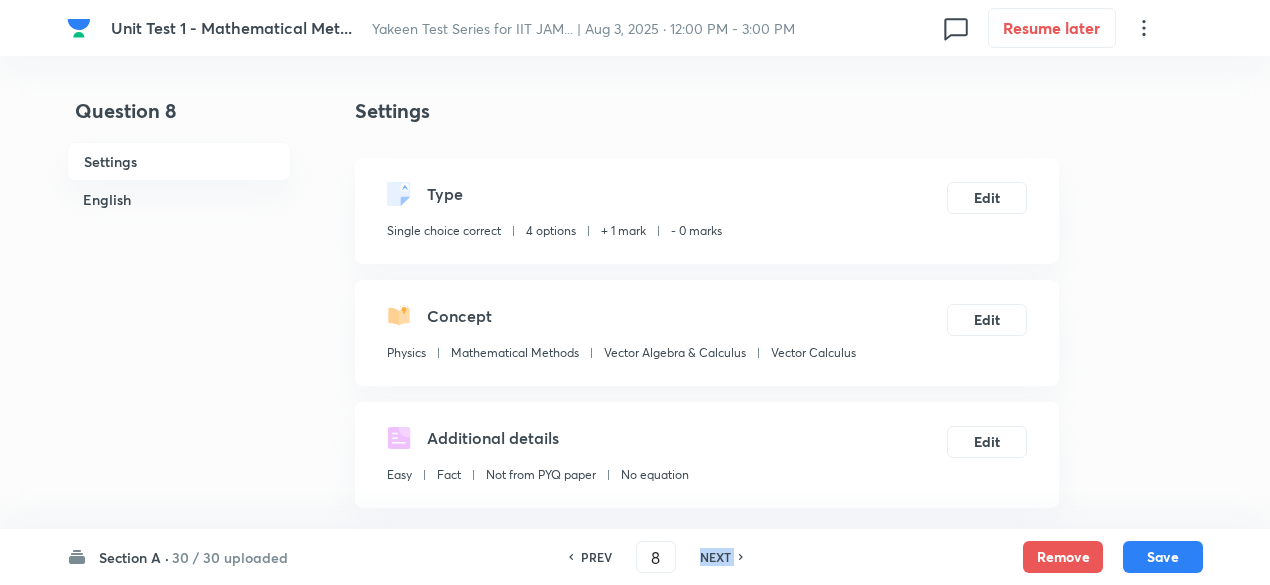 click on "NEXT" at bounding box center (715, 557) 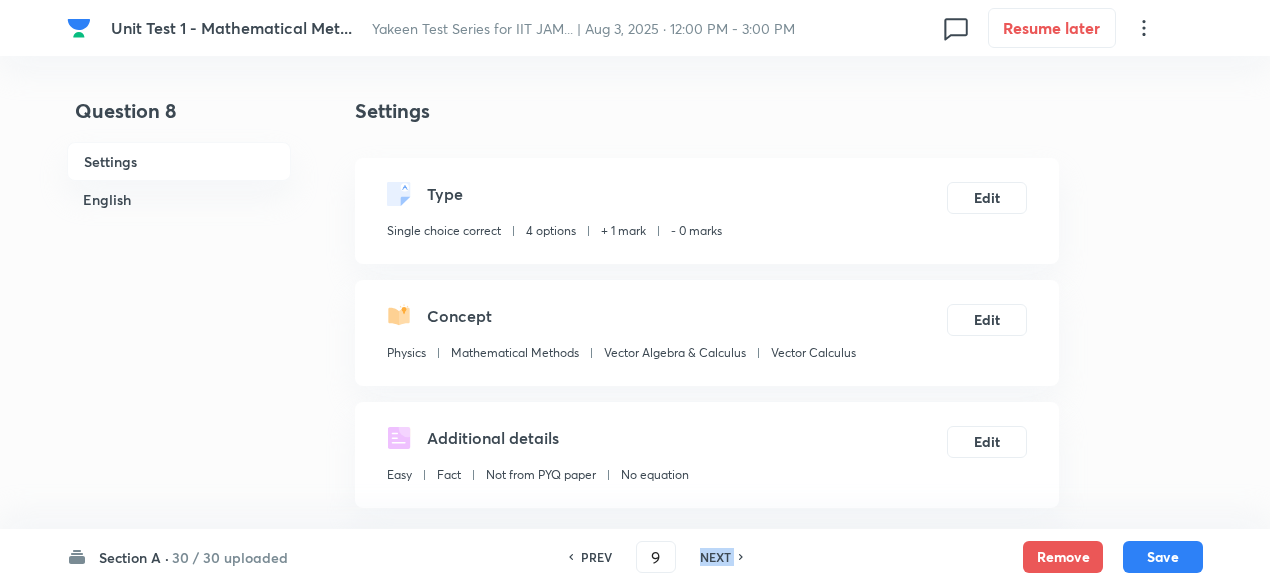 checkbox on "false" 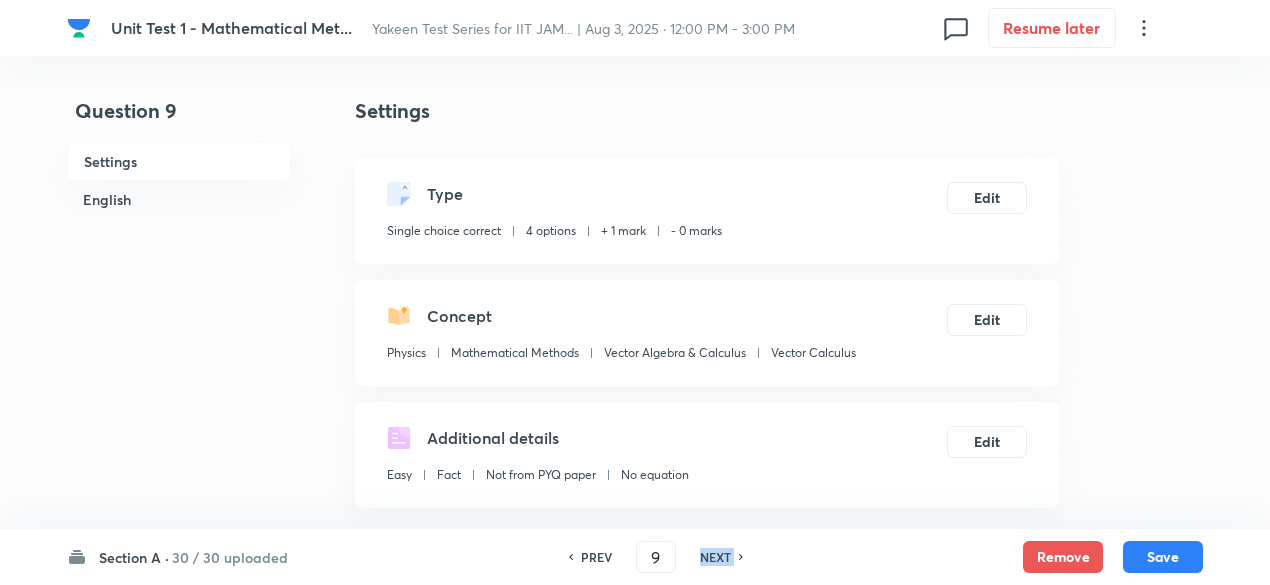 click on "NEXT" at bounding box center [715, 557] 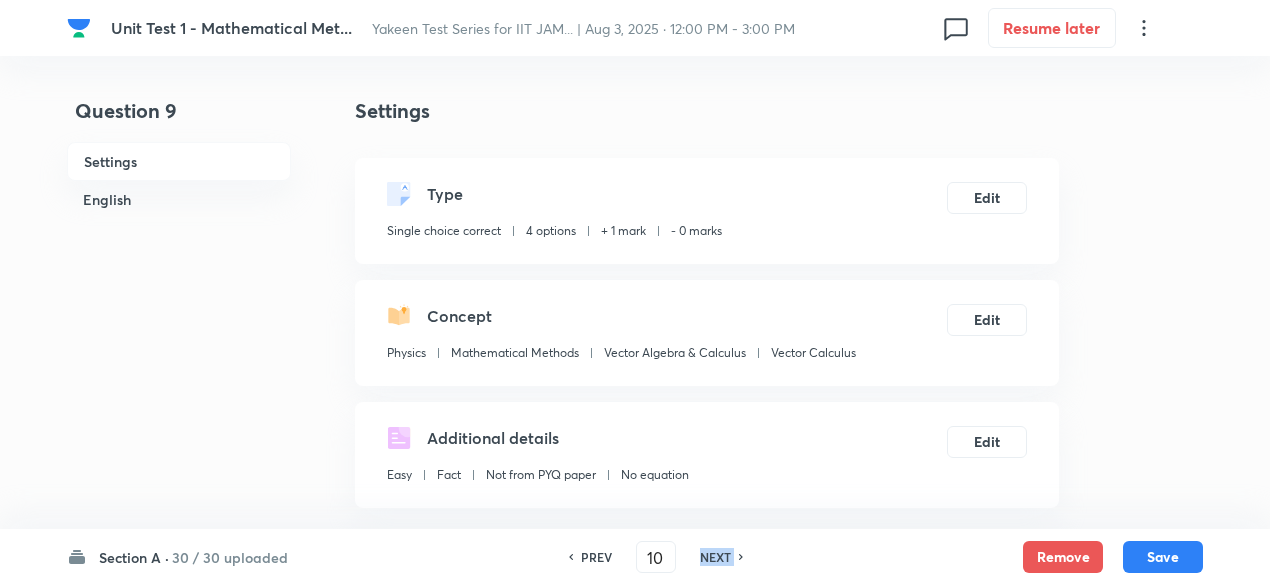 checkbox on "false" 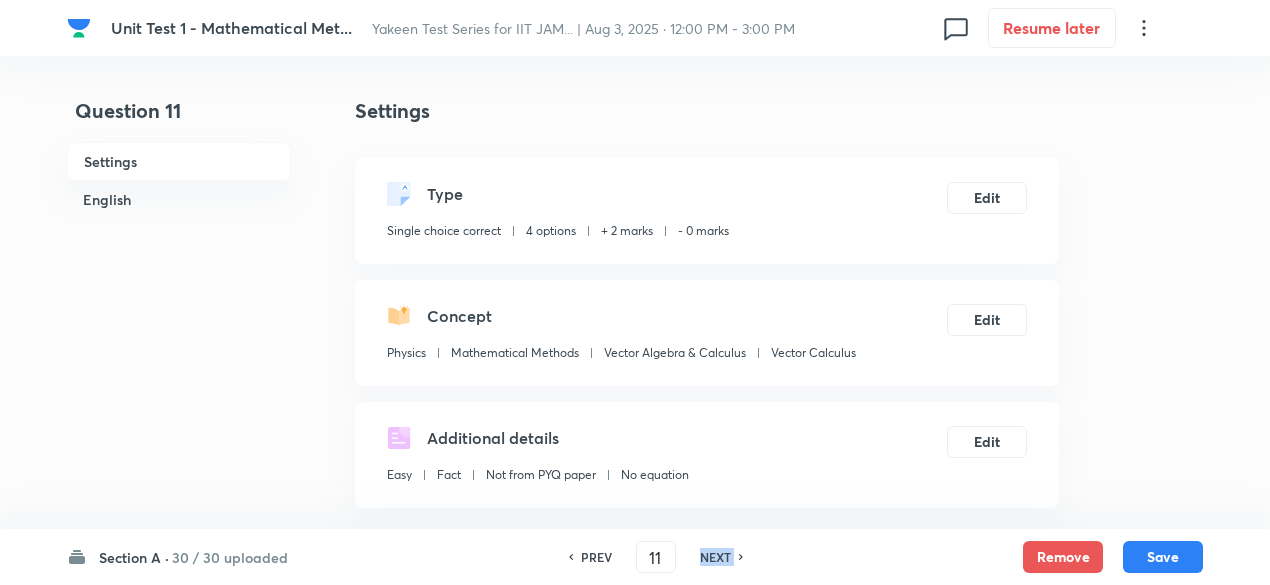checkbox on "true" 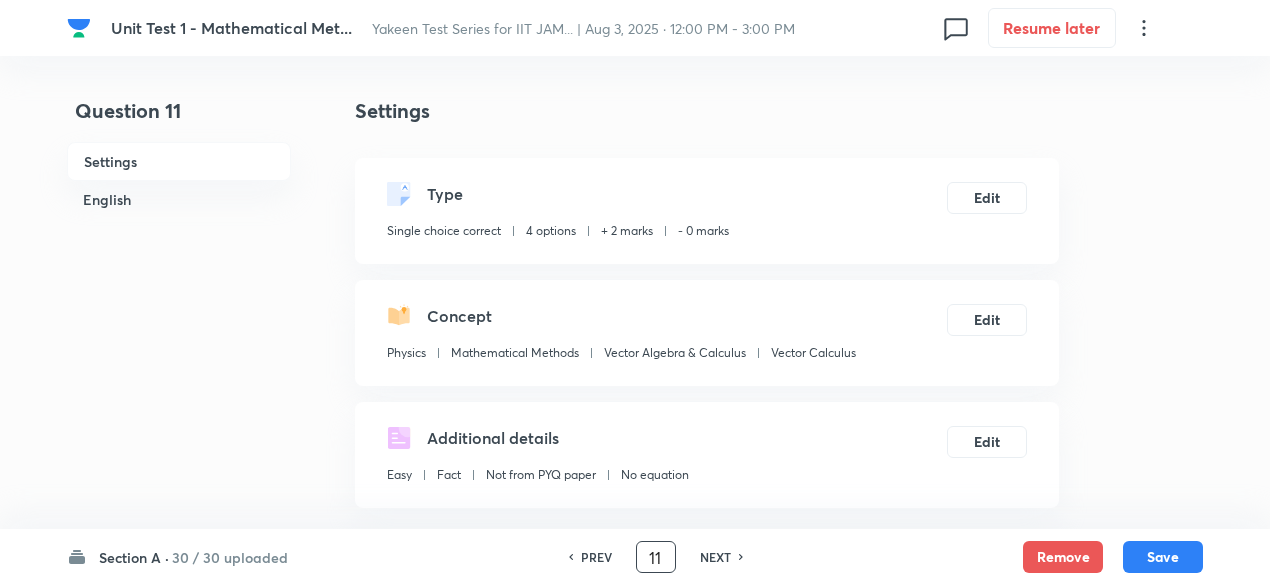 drag, startPoint x: 664, startPoint y: 553, endPoint x: 612, endPoint y: 566, distance: 53.600372 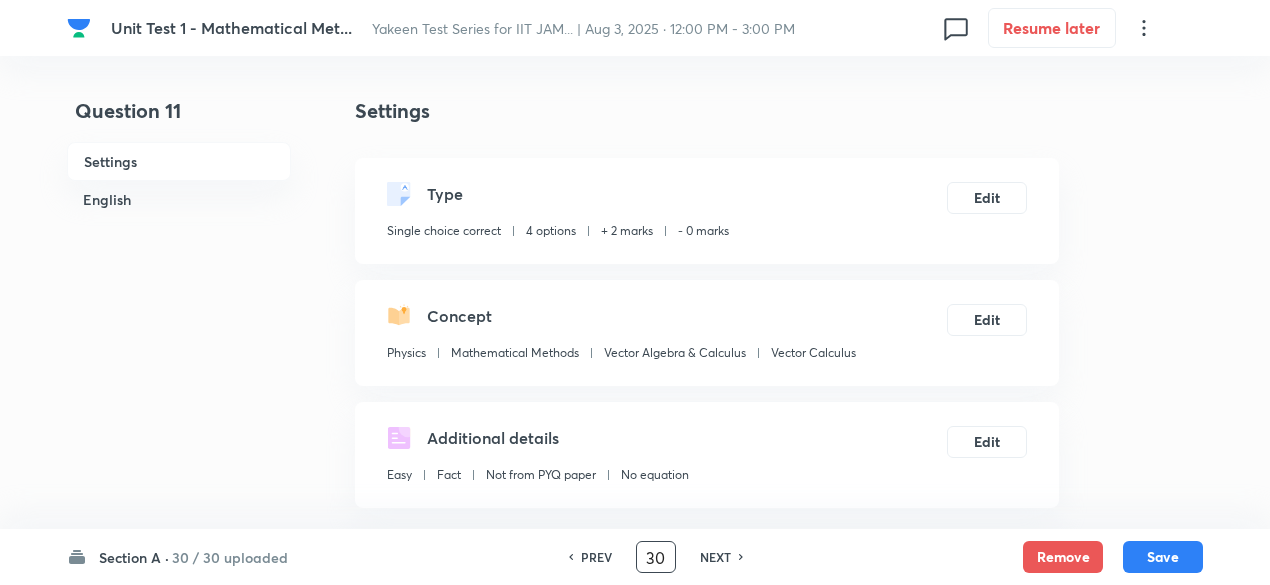 type on "30" 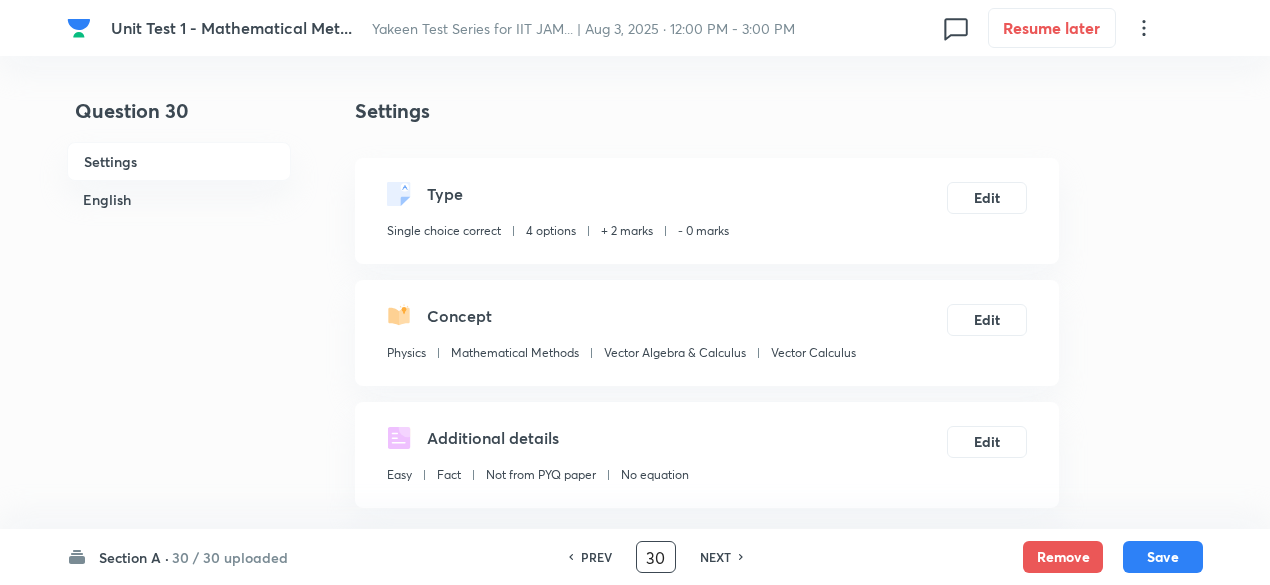 click on "NEXT" at bounding box center (715, 557) 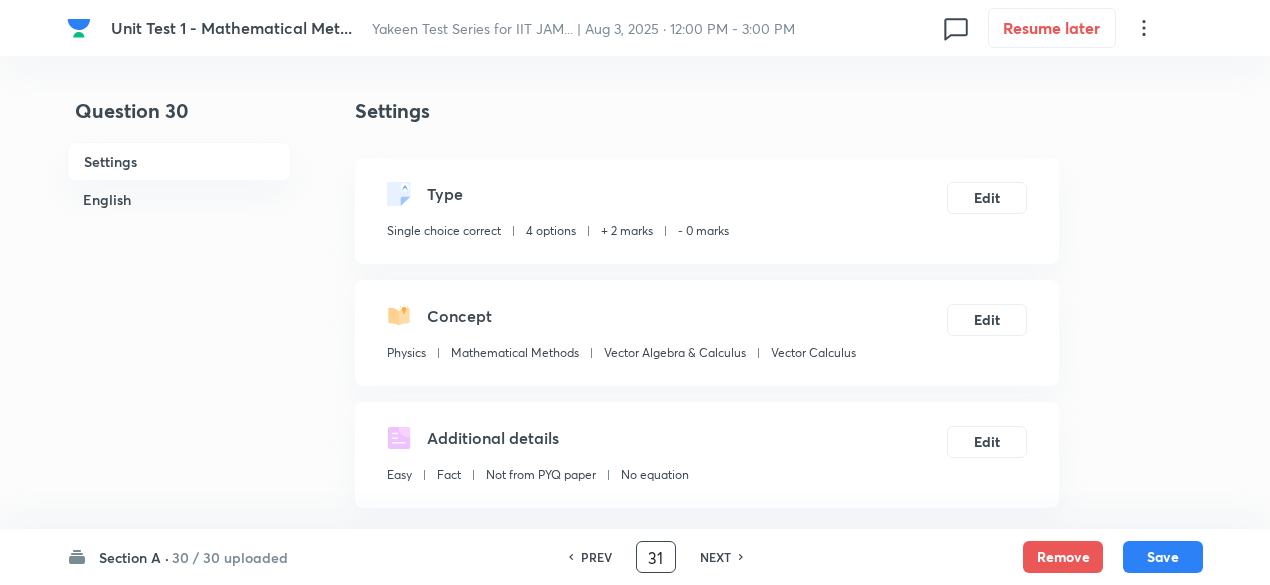 checkbox on "true" 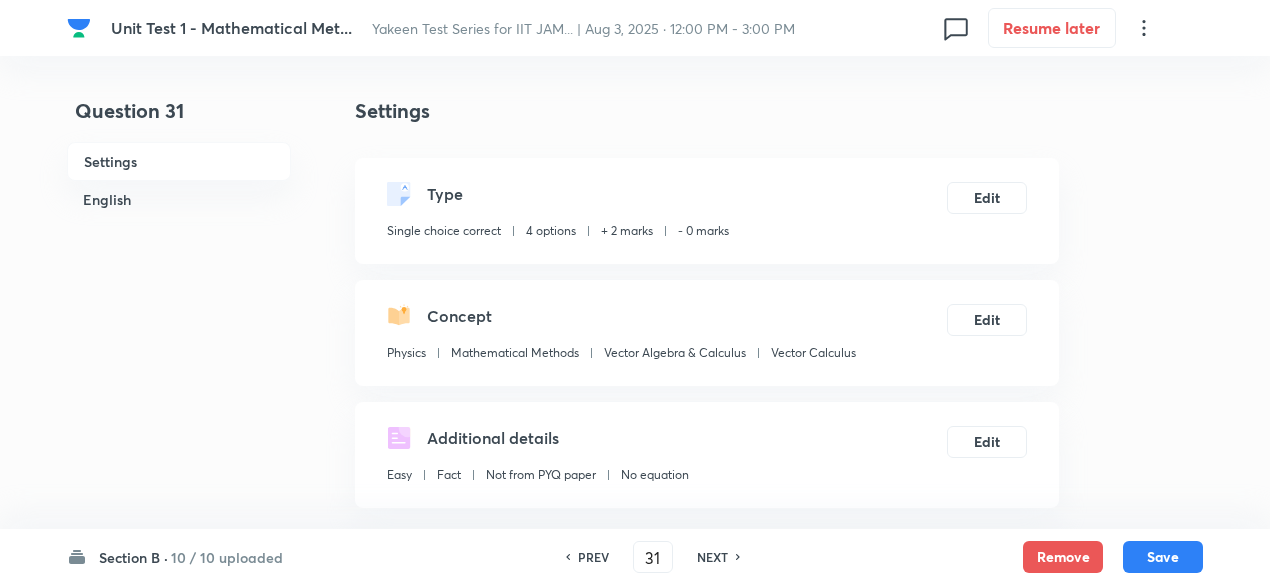 click on "NEXT" at bounding box center (712, 557) 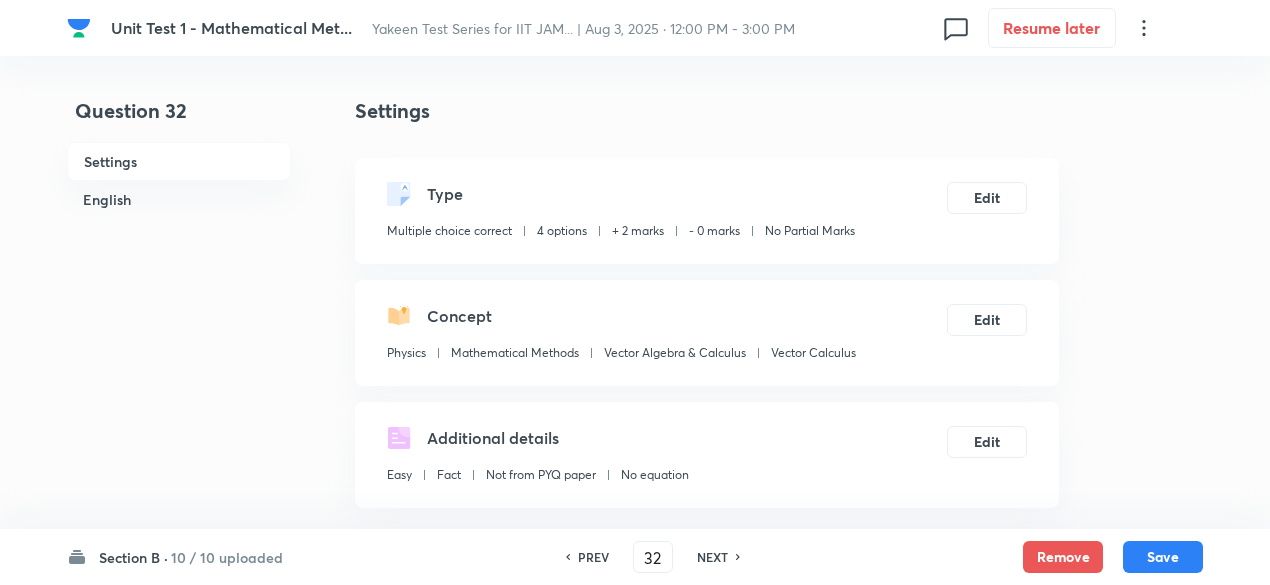 checkbox on "false" 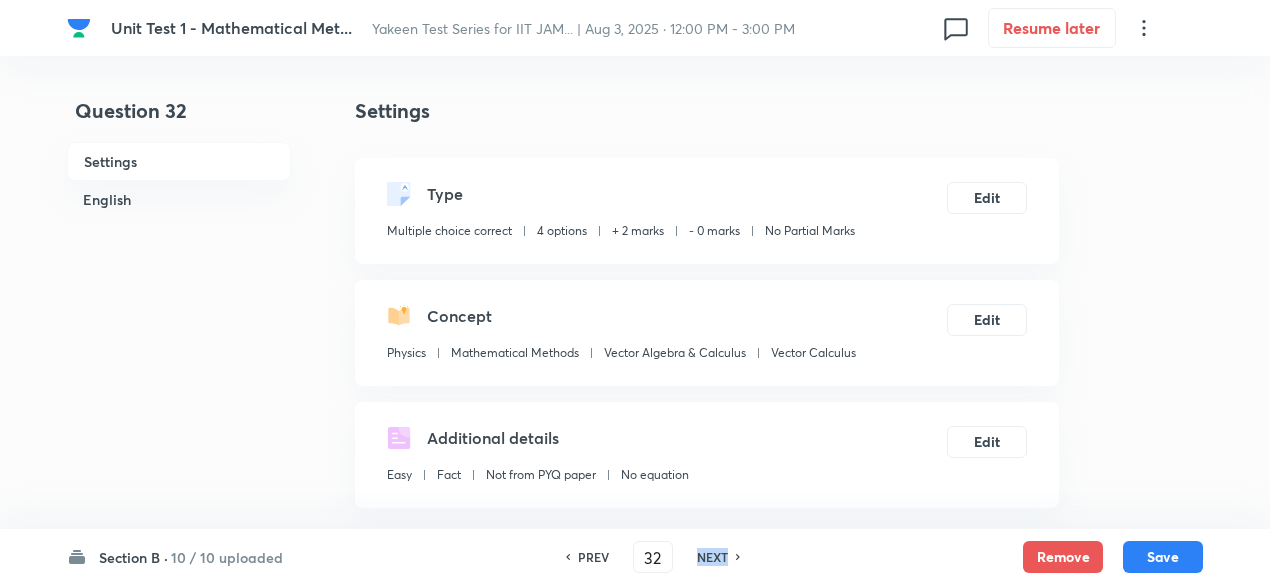 click on "NEXT" at bounding box center (712, 557) 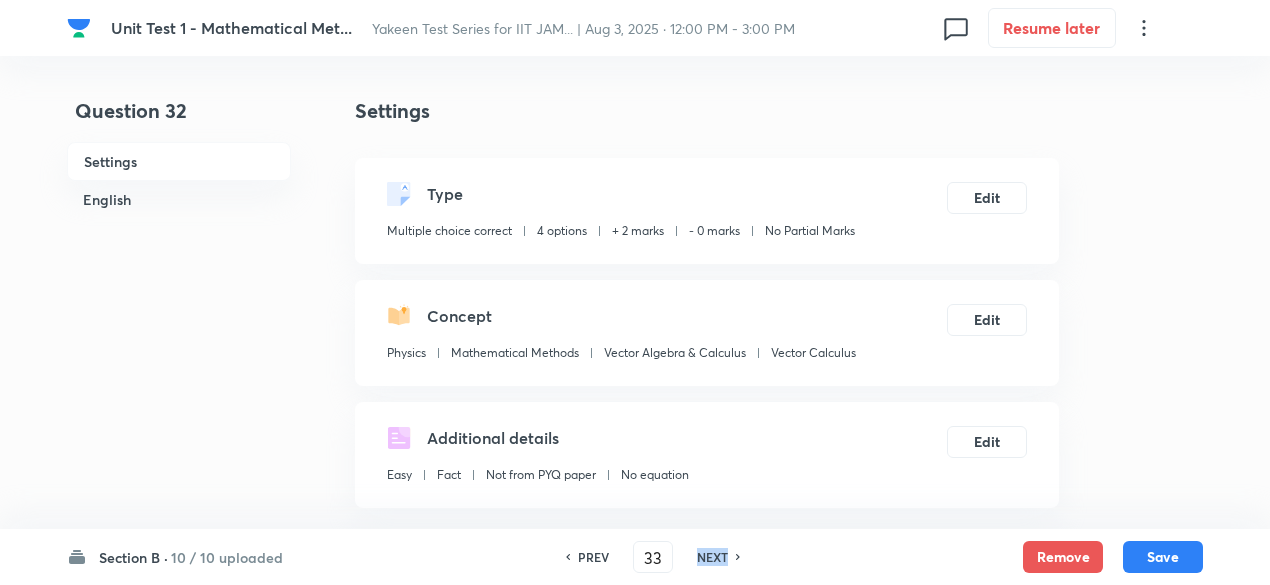 checkbox on "true" 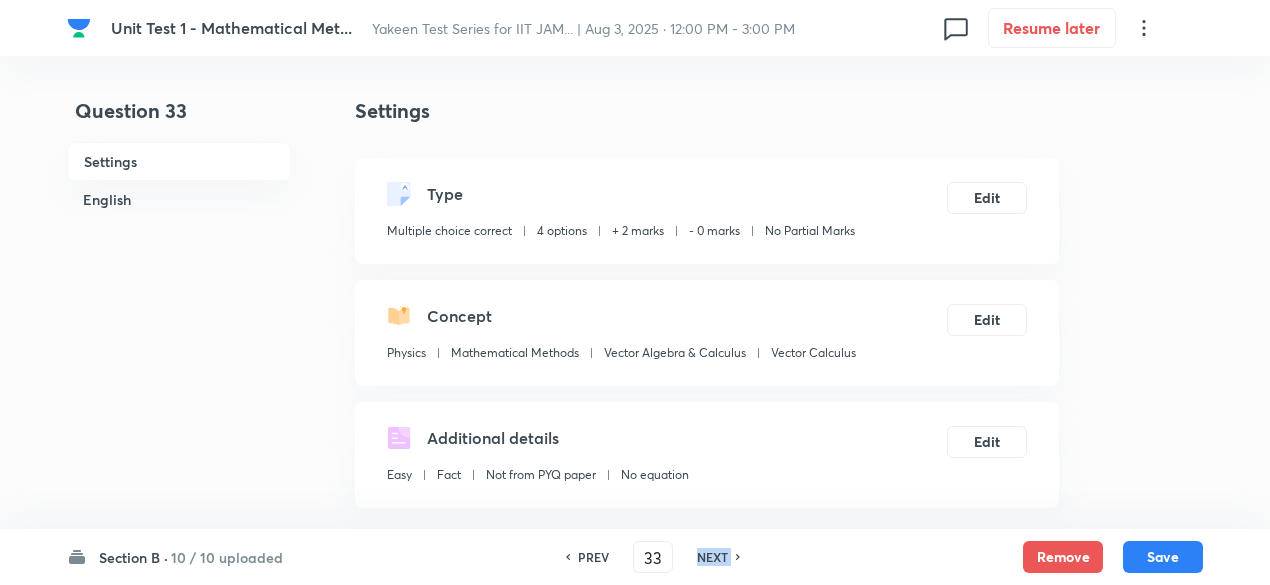 click on "NEXT" at bounding box center (712, 557) 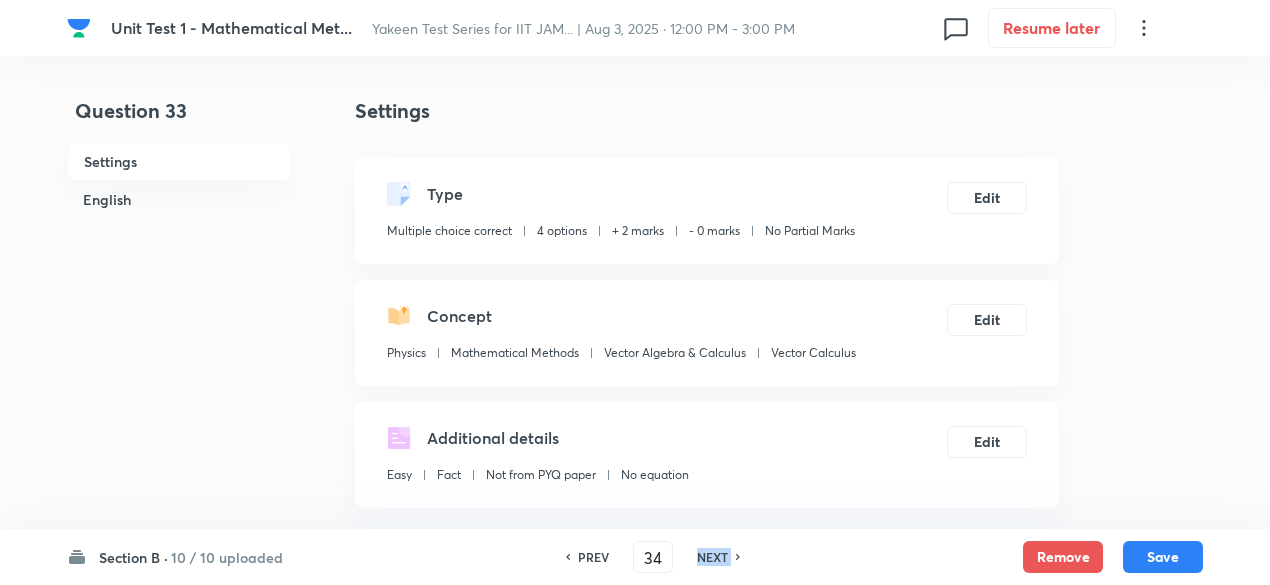 checkbox on "true" 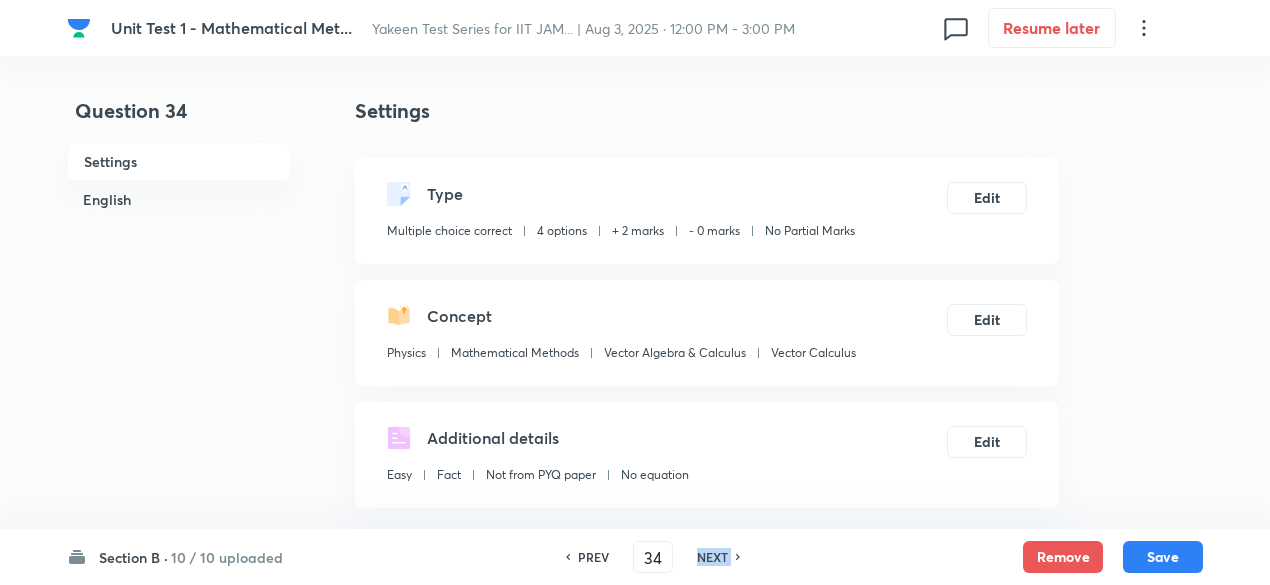 click on "NEXT" at bounding box center [712, 557] 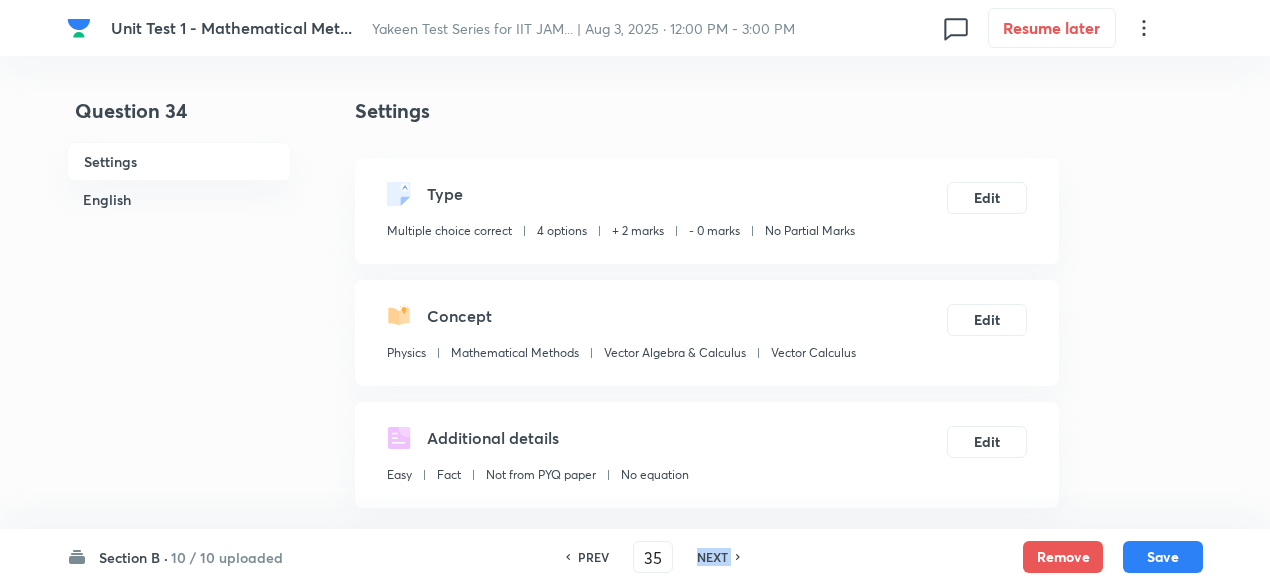 checkbox on "false" 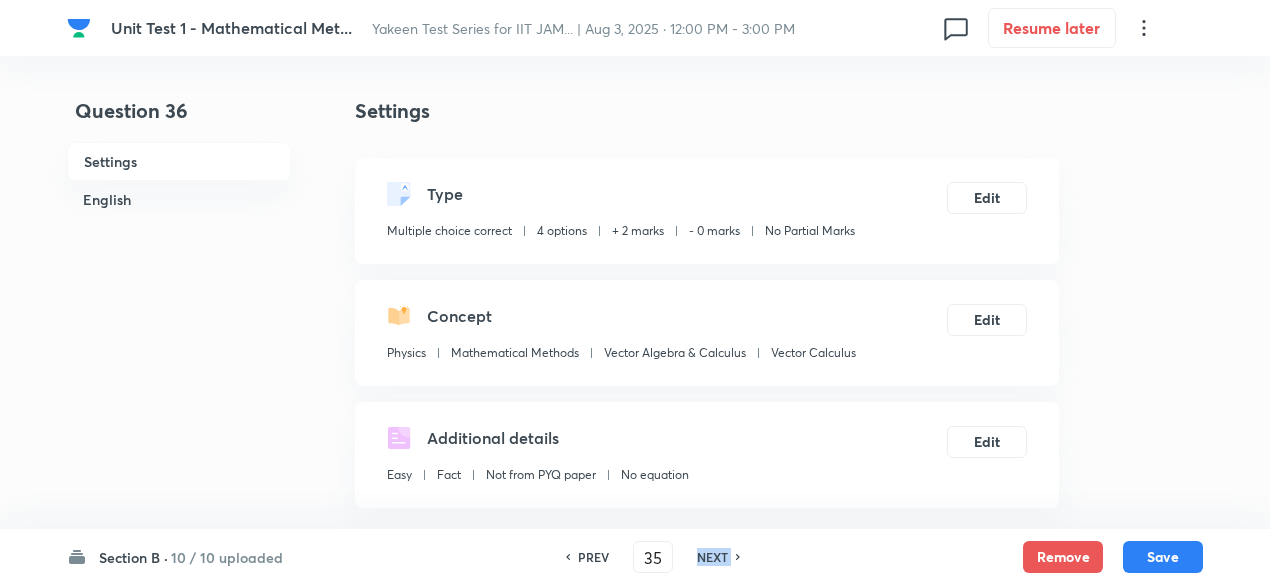 type on "36" 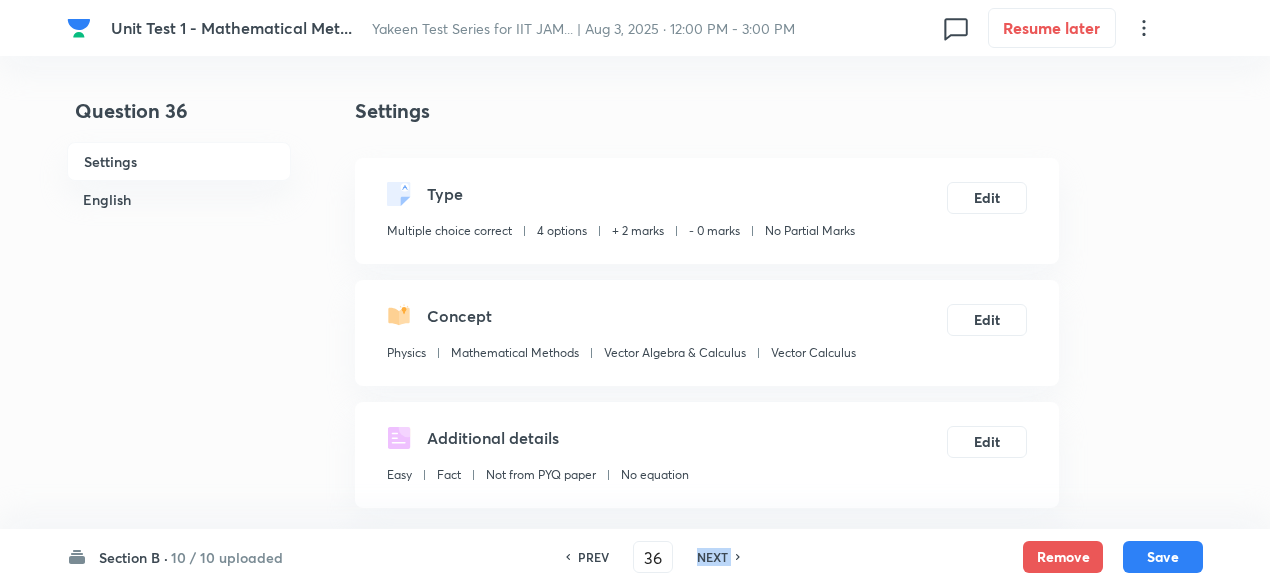 checkbox on "true" 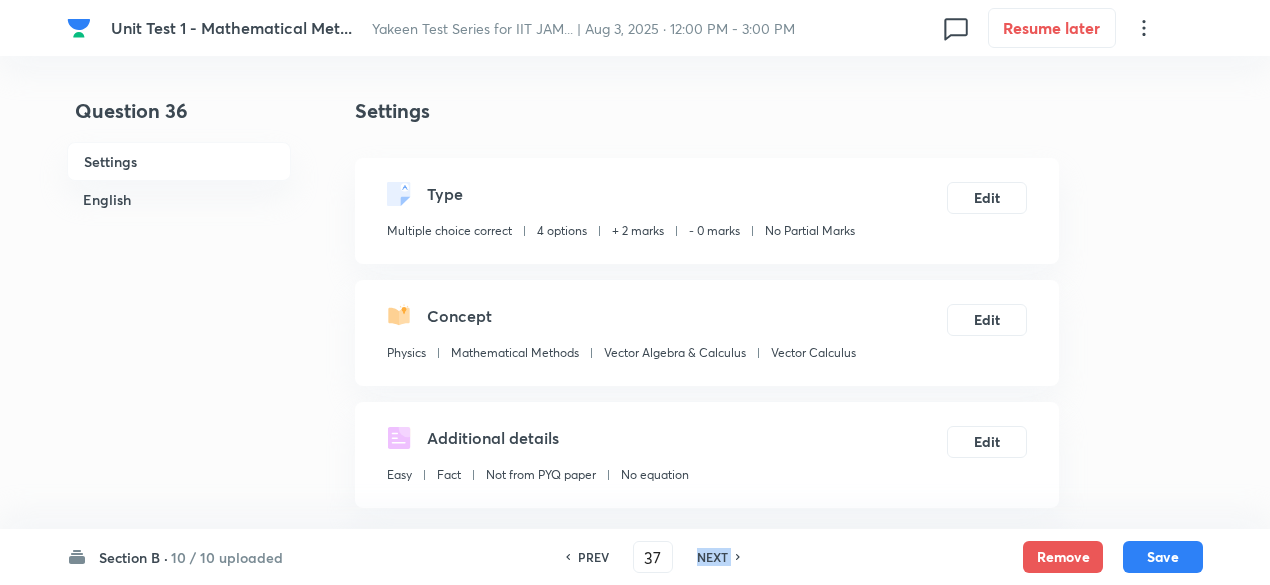 checkbox on "true" 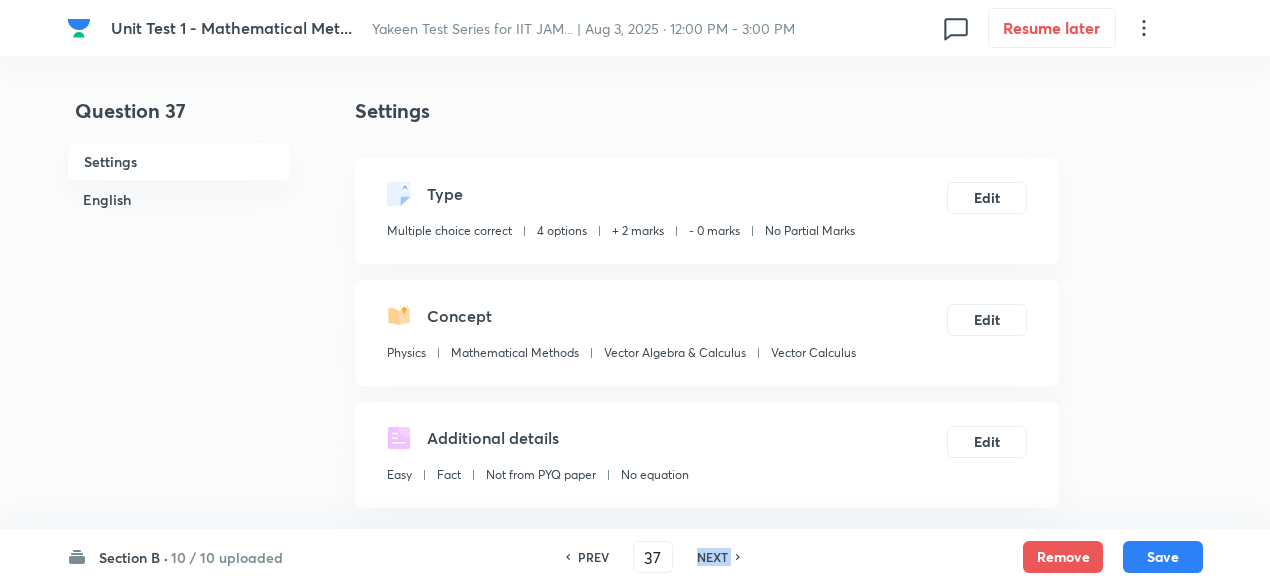 click on "NEXT" at bounding box center [712, 557] 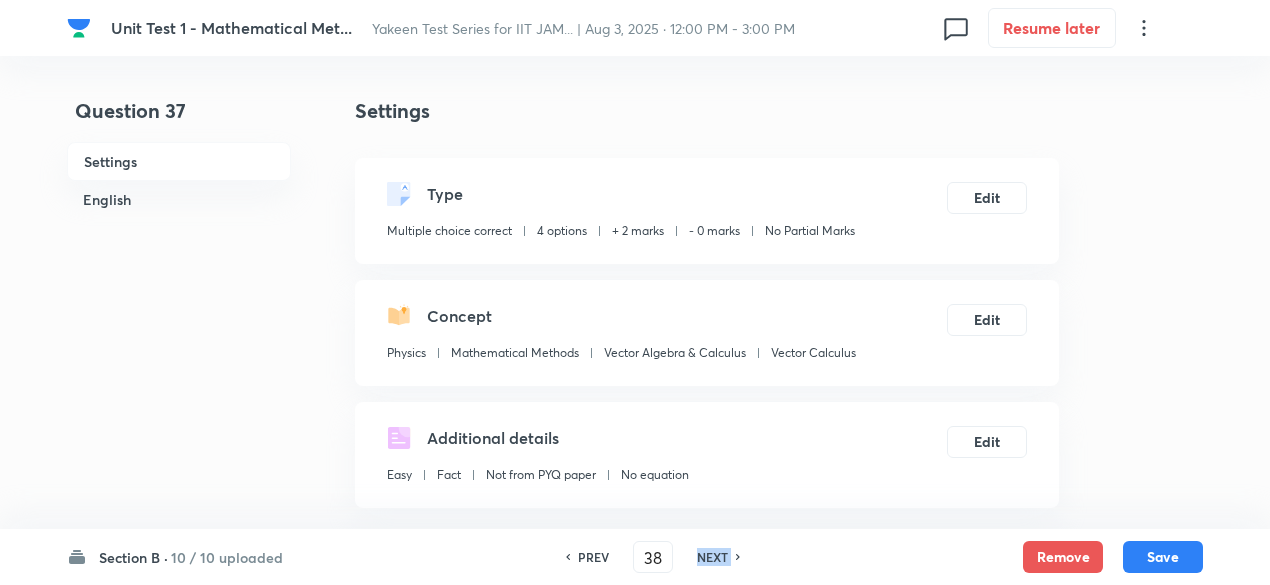 checkbox on "true" 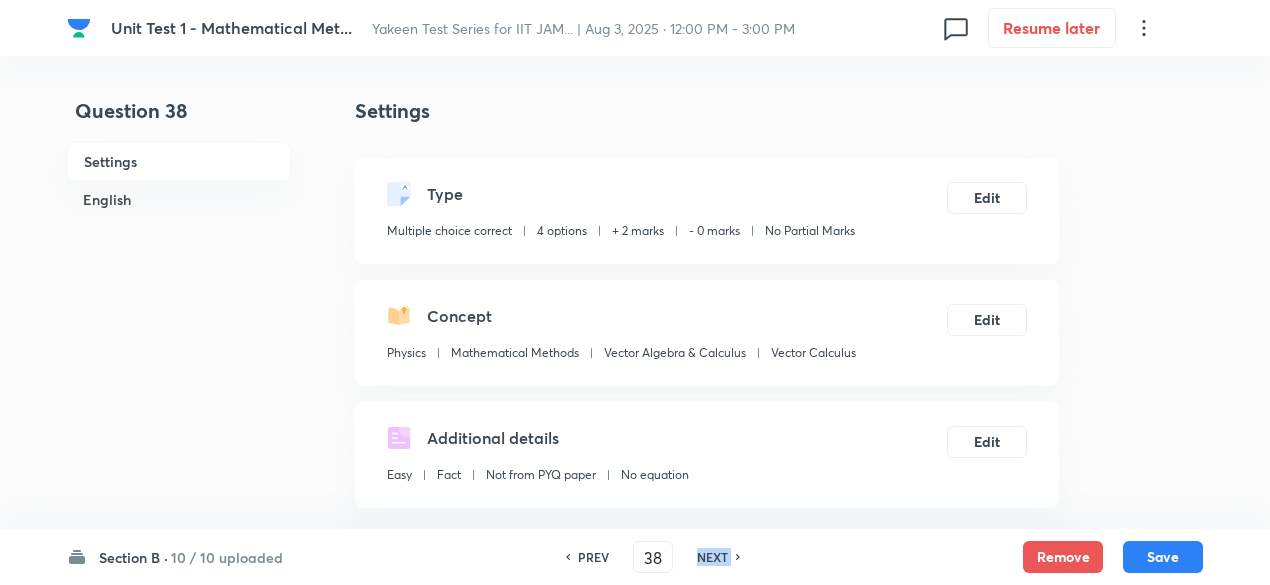 click on "NEXT" at bounding box center (712, 557) 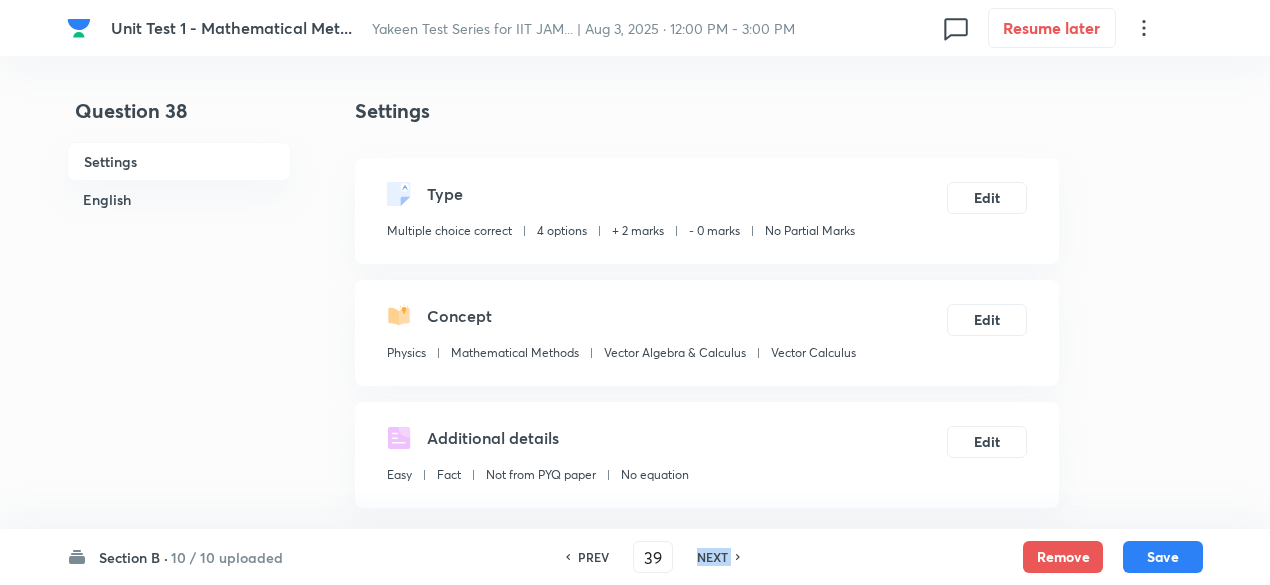checkbox on "false" 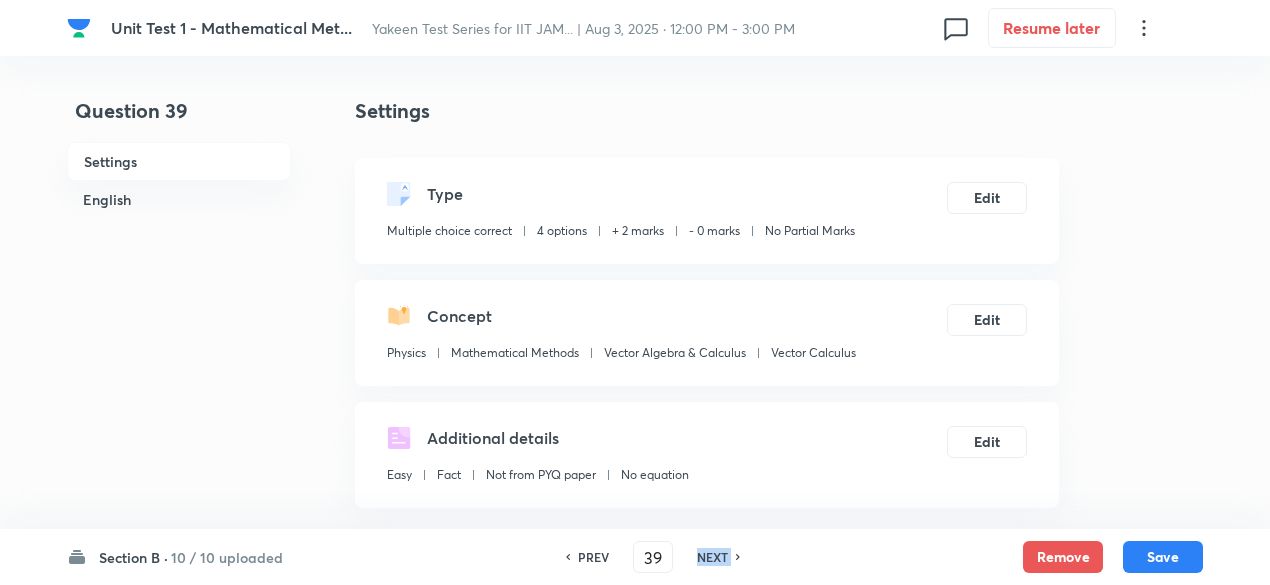 click on "NEXT" at bounding box center [712, 557] 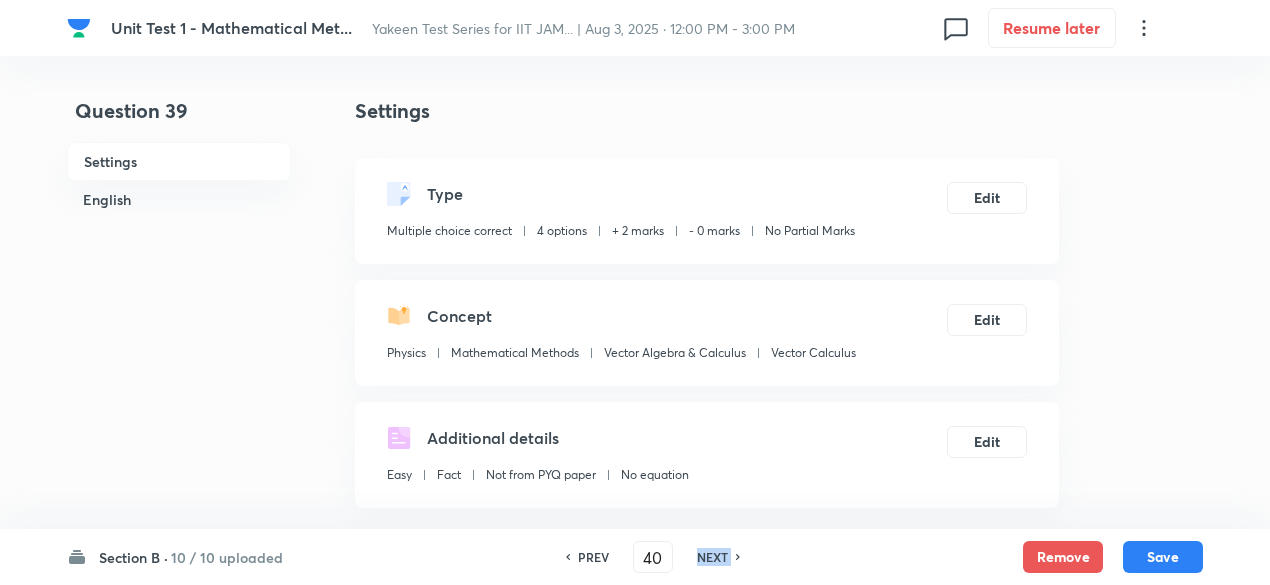 checkbox on "false" 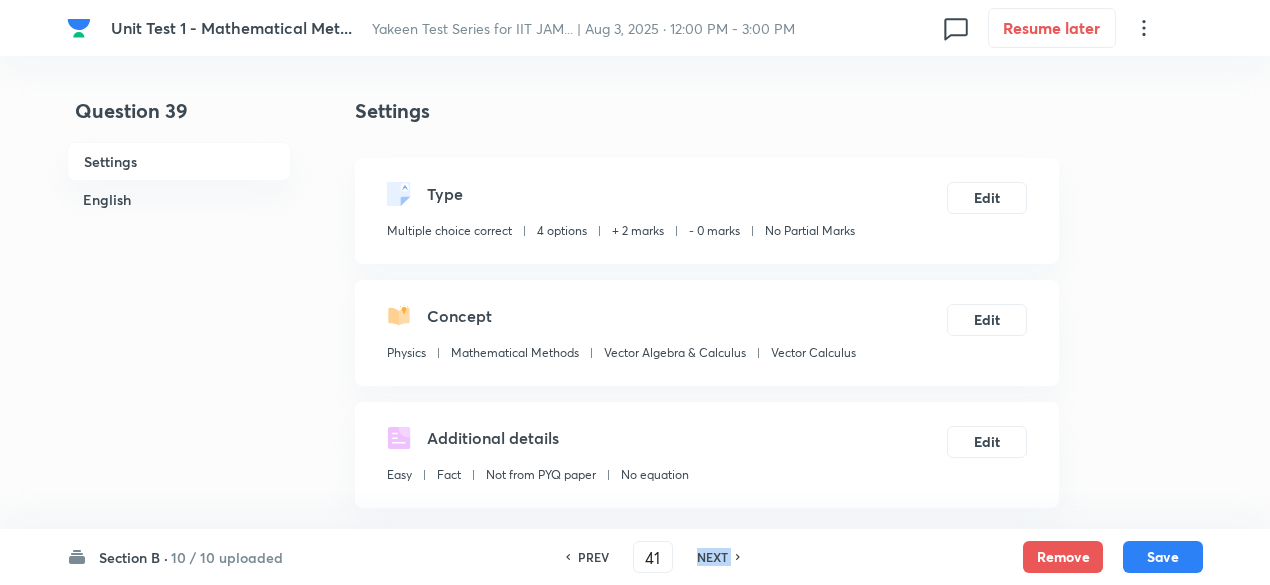 checkbox on "true" 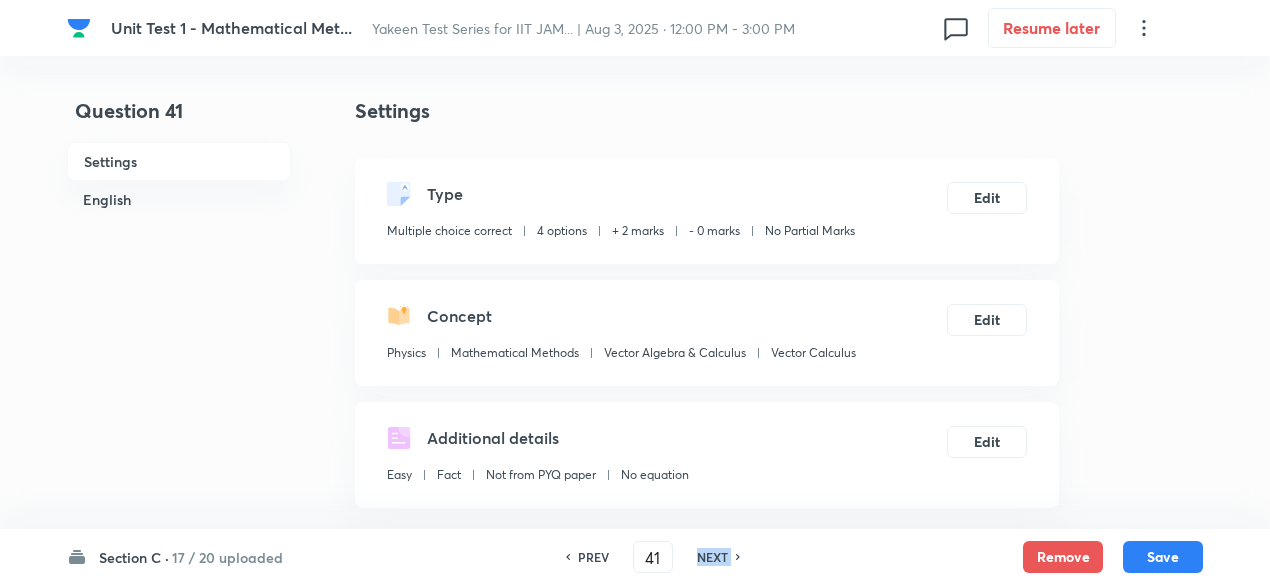click on "NEXT" at bounding box center [712, 557] 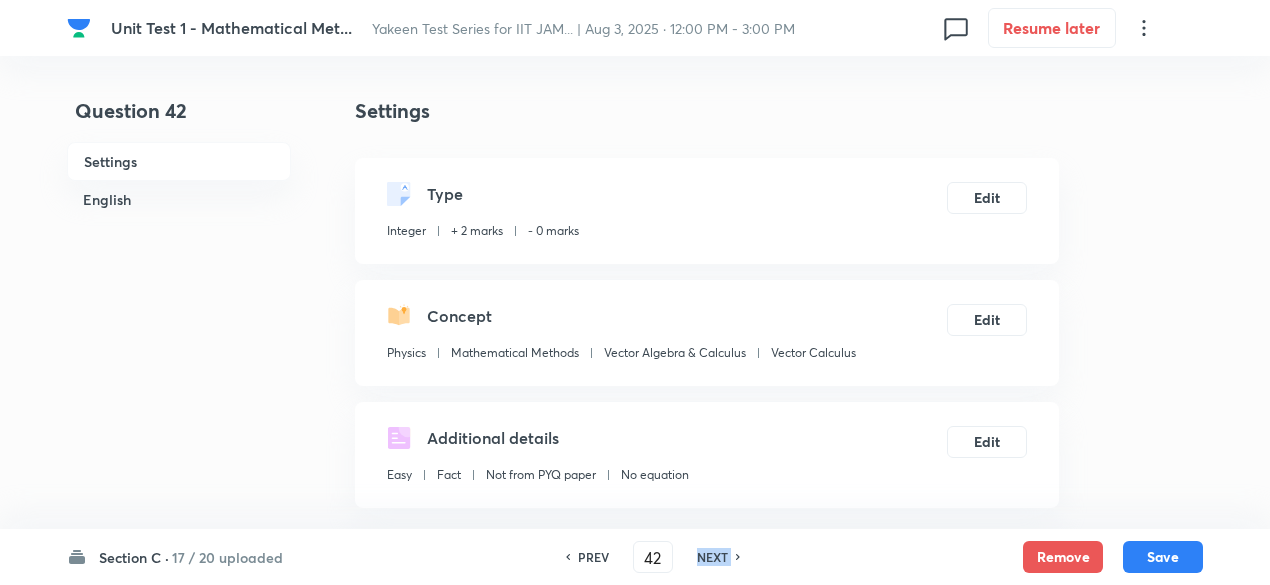 click on "NEXT" at bounding box center (712, 557) 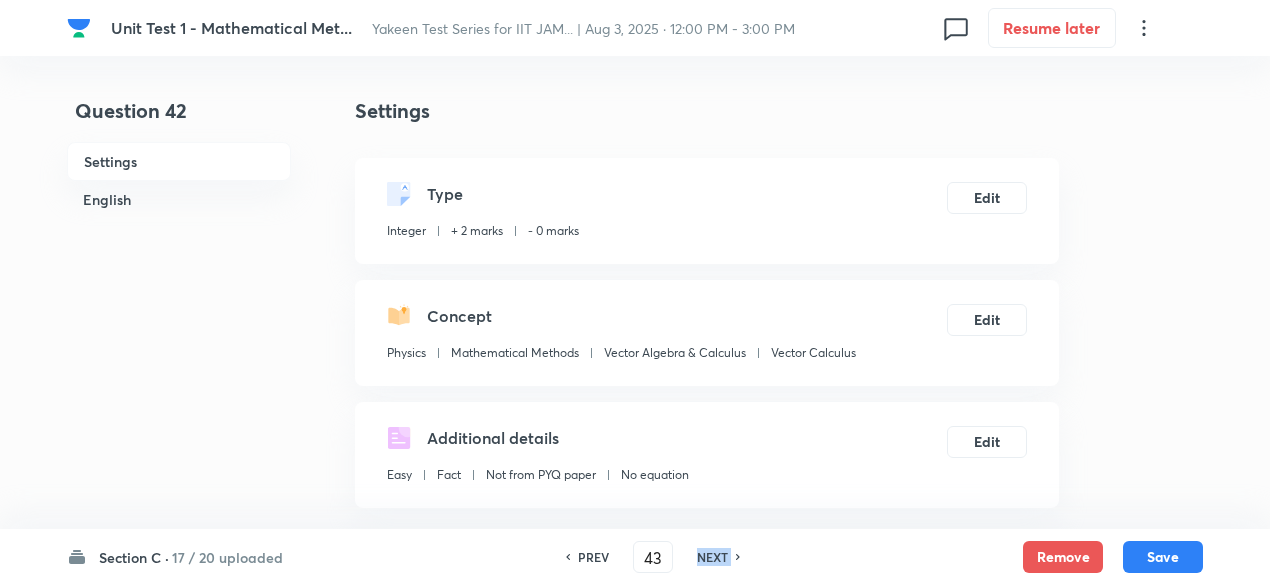 type on "53" 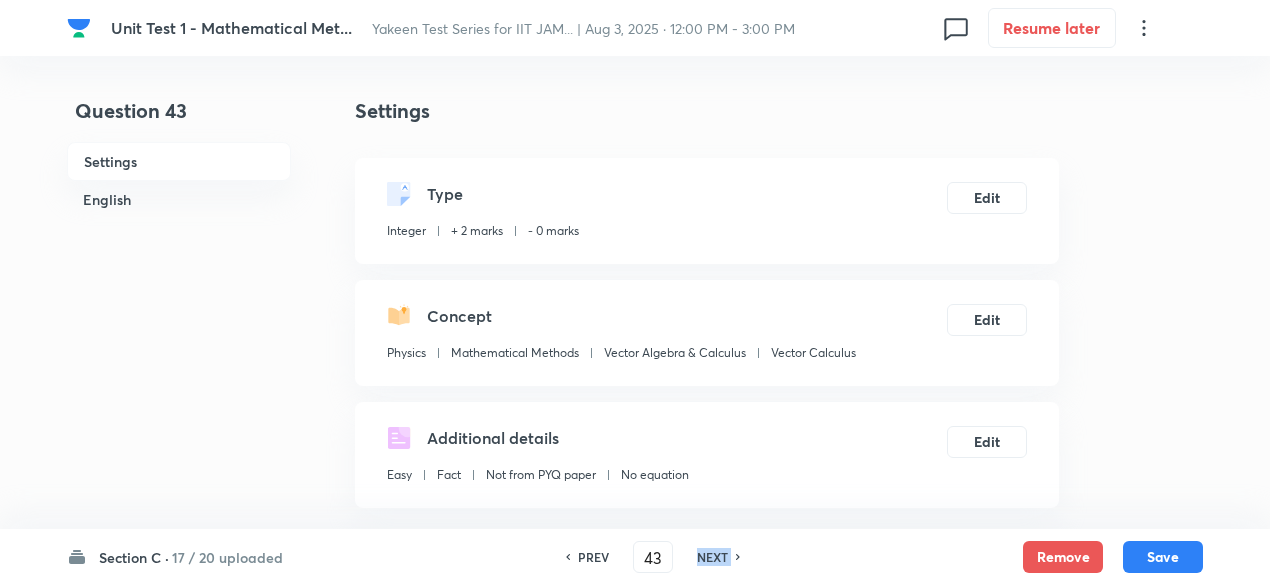 click on "NEXT" at bounding box center [712, 557] 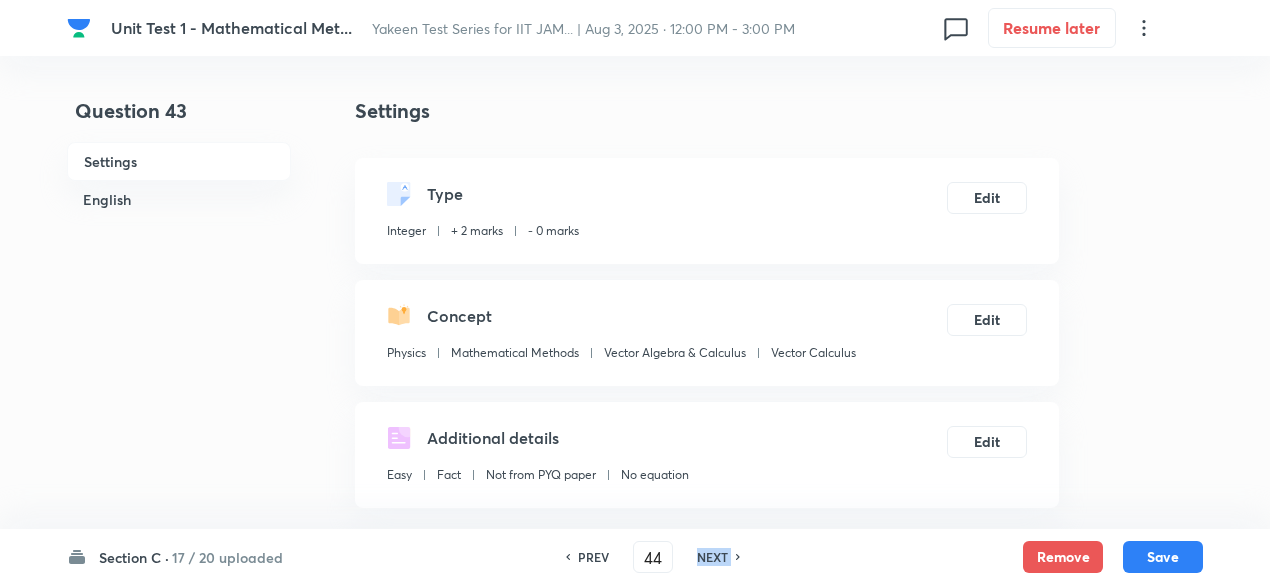 type on "1" 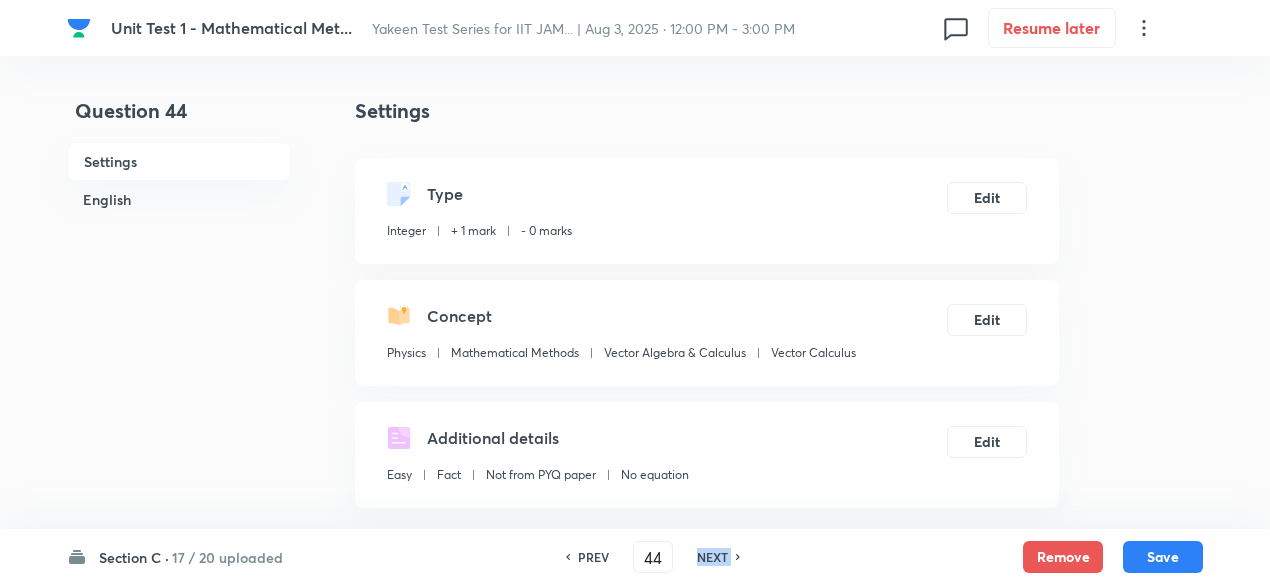 click on "NEXT" at bounding box center (712, 557) 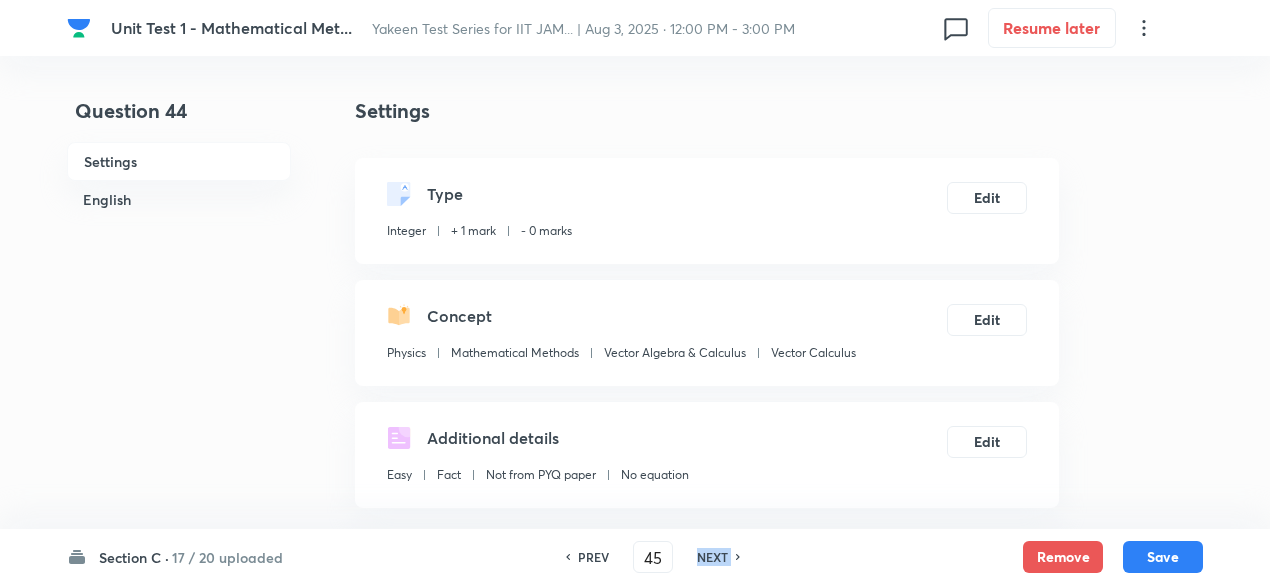 type on "2.09" 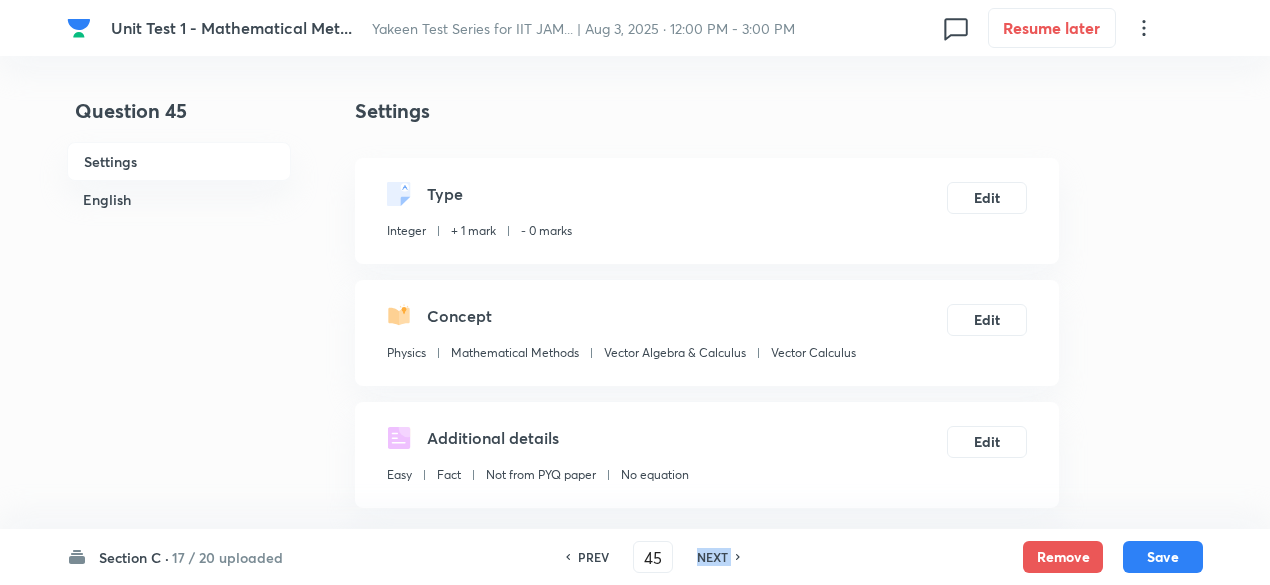 click on "NEXT" at bounding box center [712, 557] 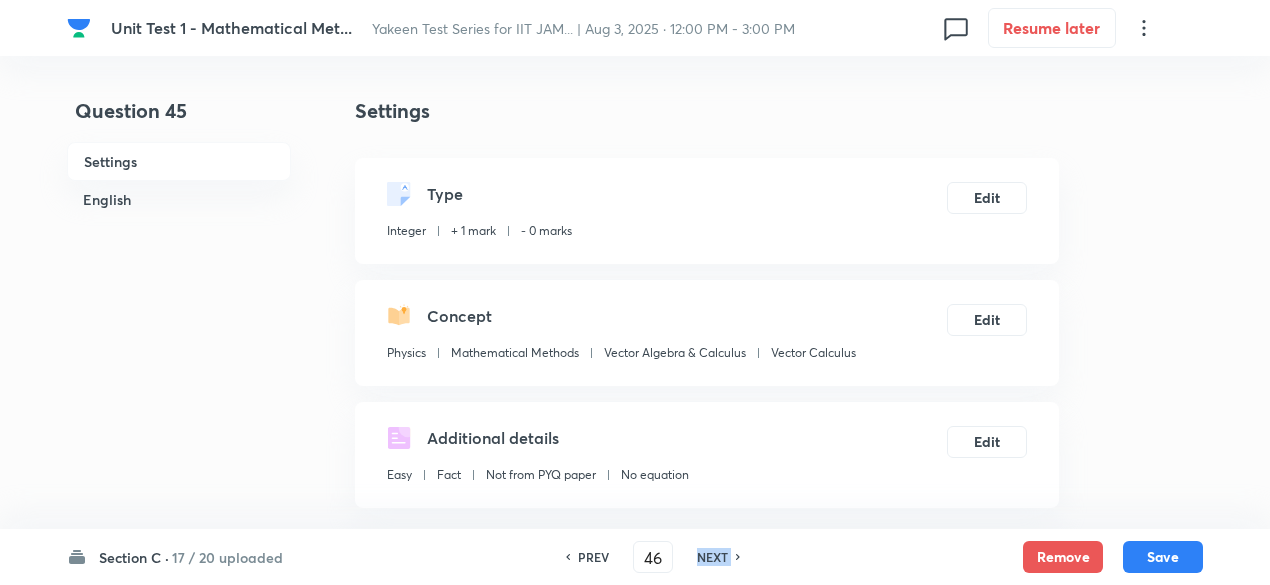 type on "2.25" 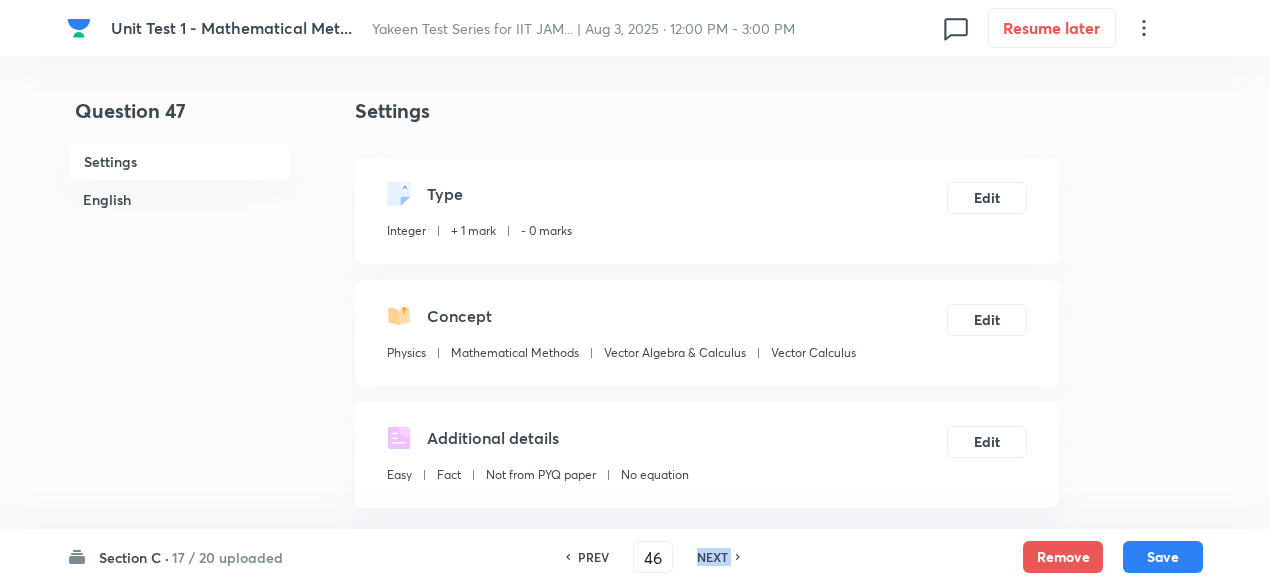 type on "47" 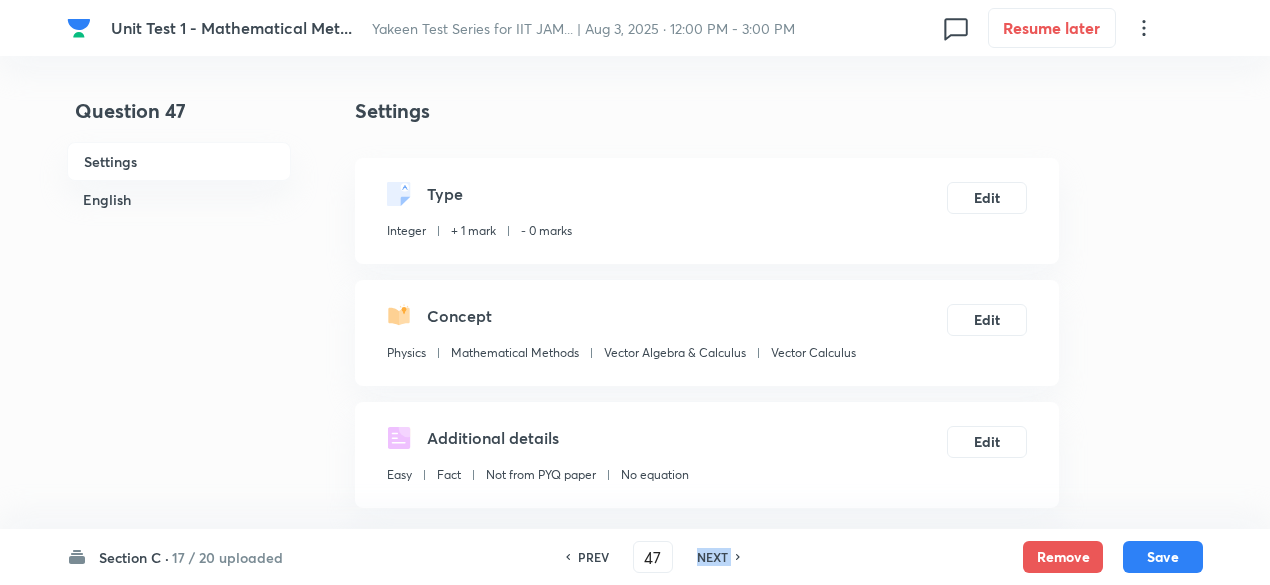 type on "4" 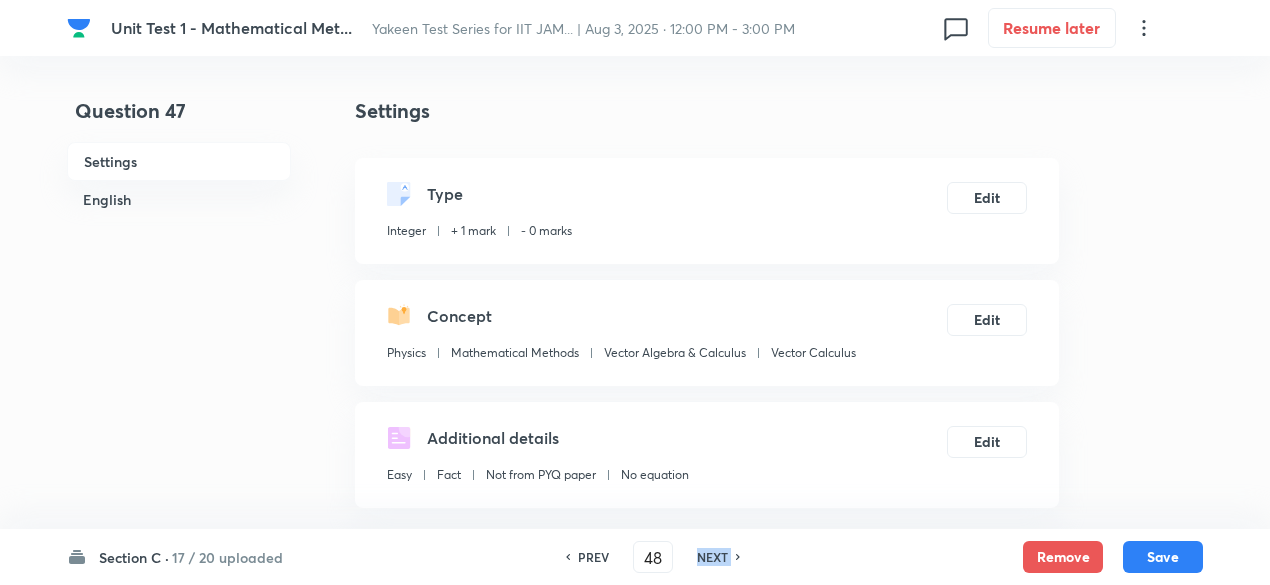 type on "3" 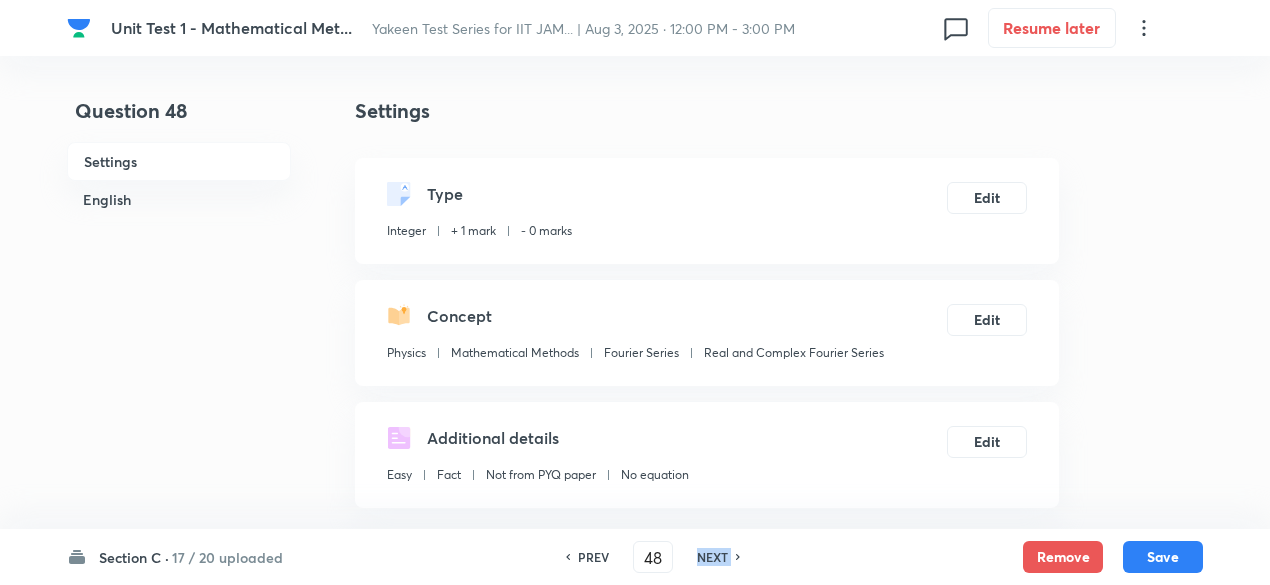 click on "NEXT" at bounding box center [712, 557] 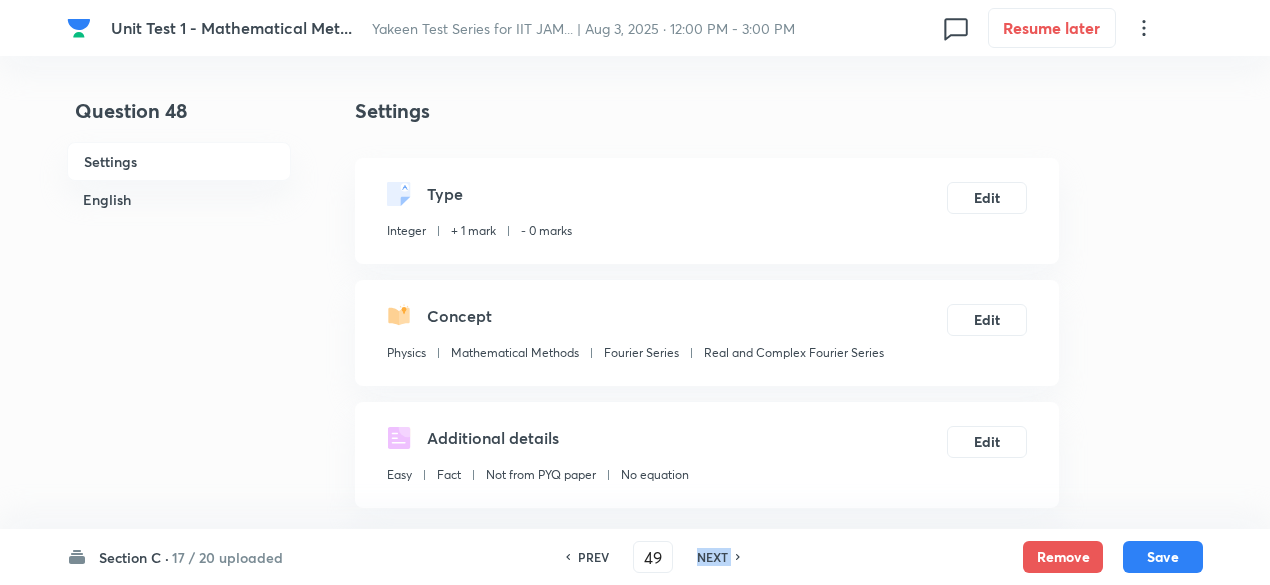 type on "1" 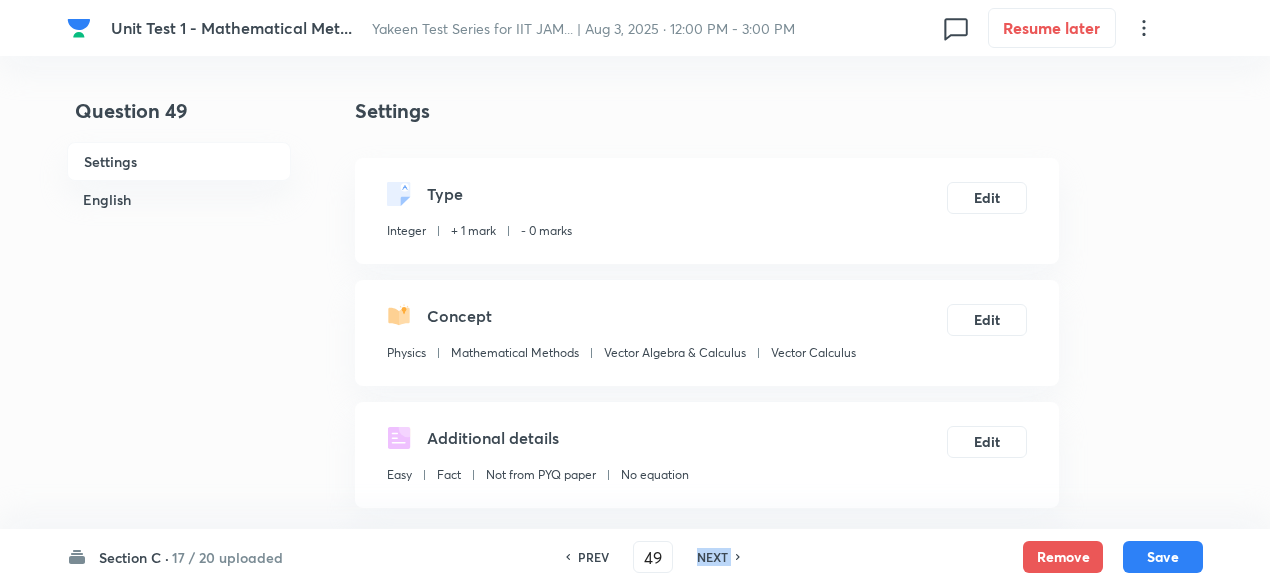 click on "NEXT" at bounding box center [712, 557] 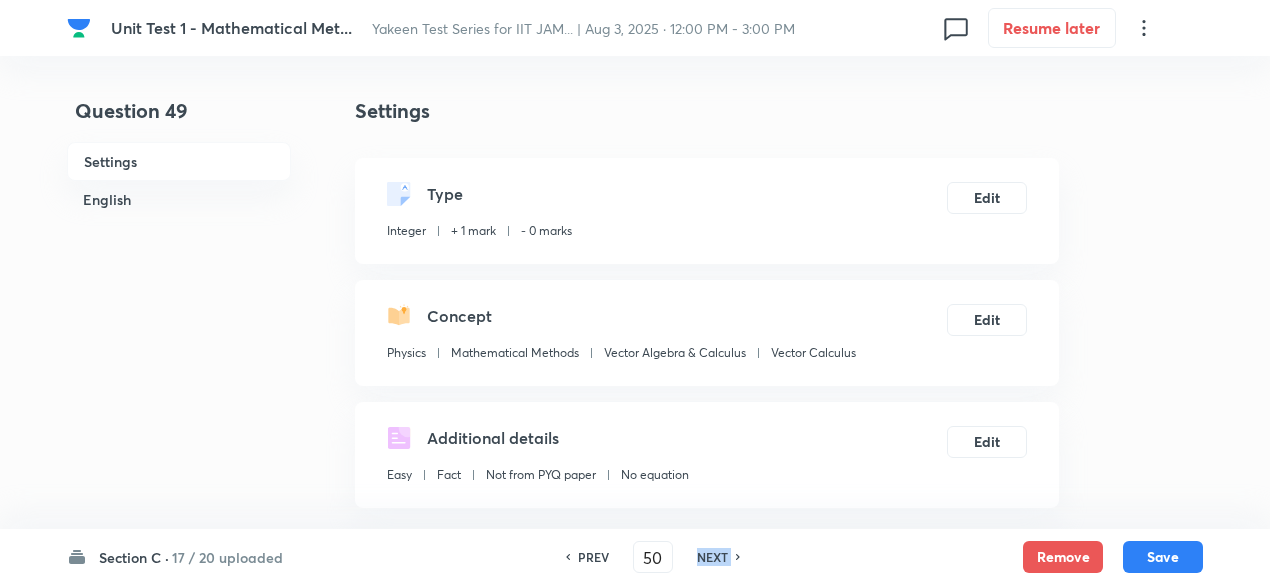 type on "13" 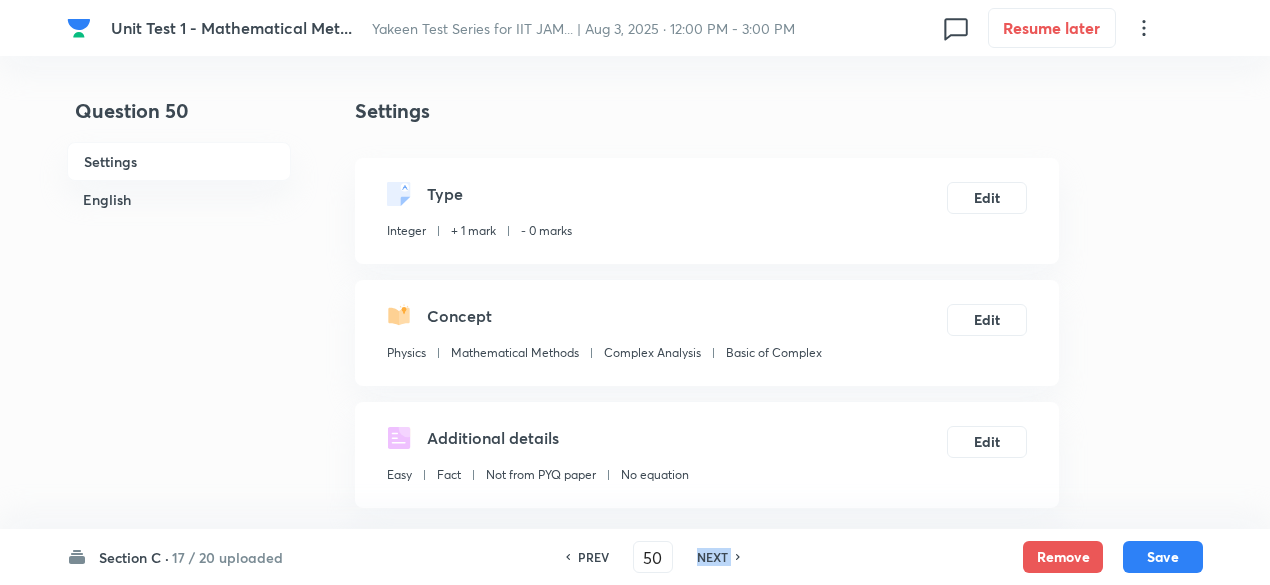 click on "NEXT" at bounding box center (712, 557) 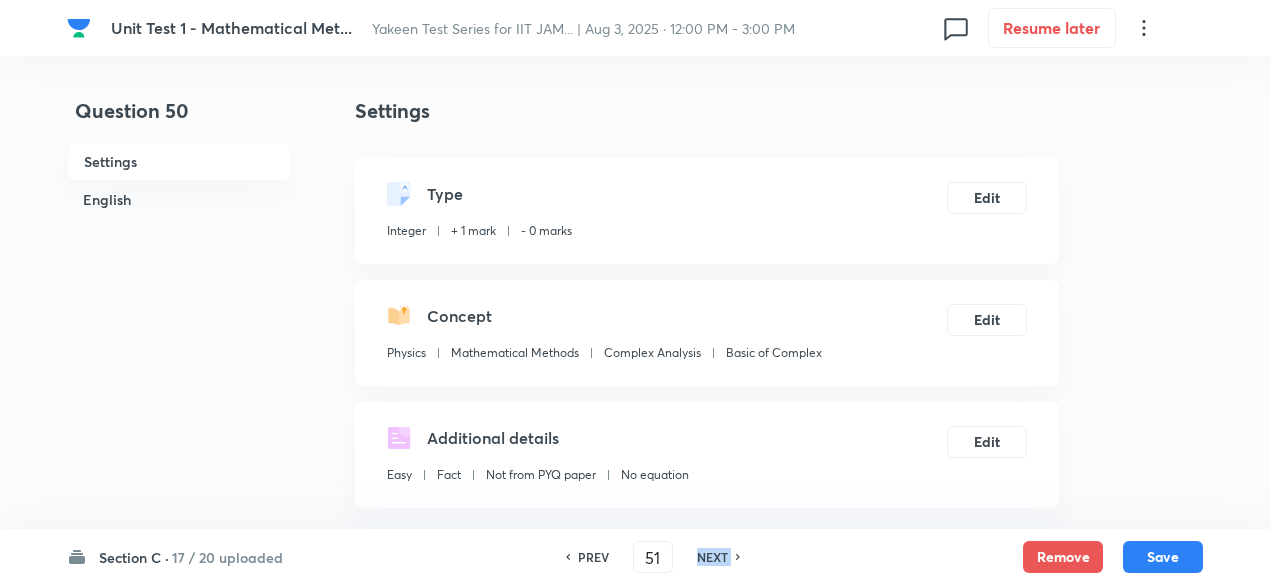 type on "2" 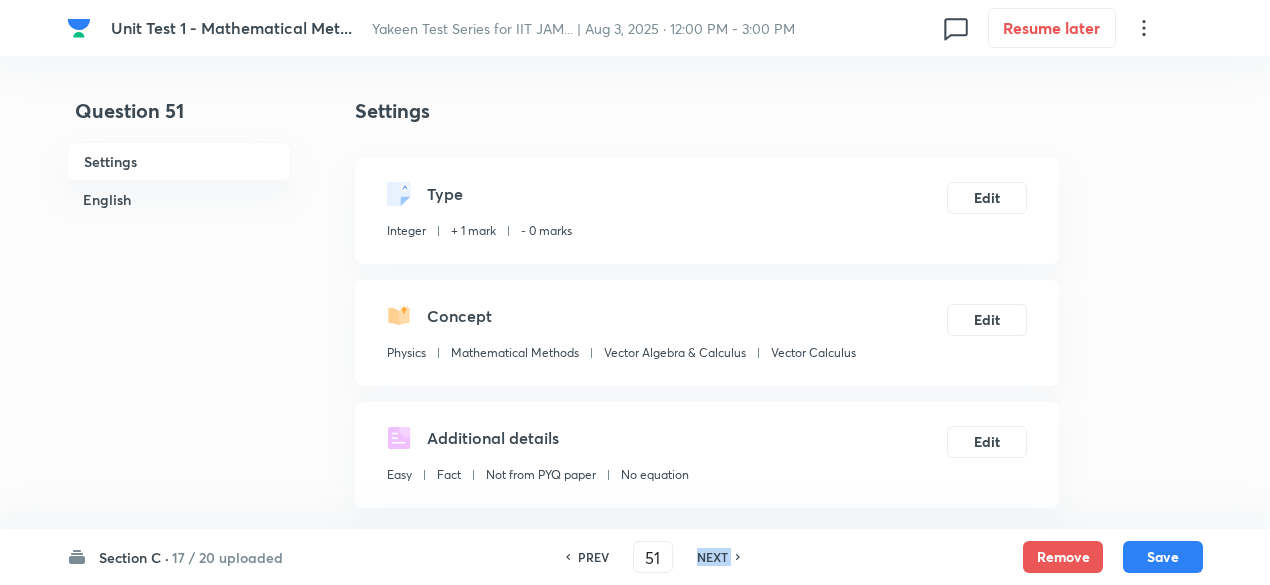 click on "NEXT" at bounding box center [712, 557] 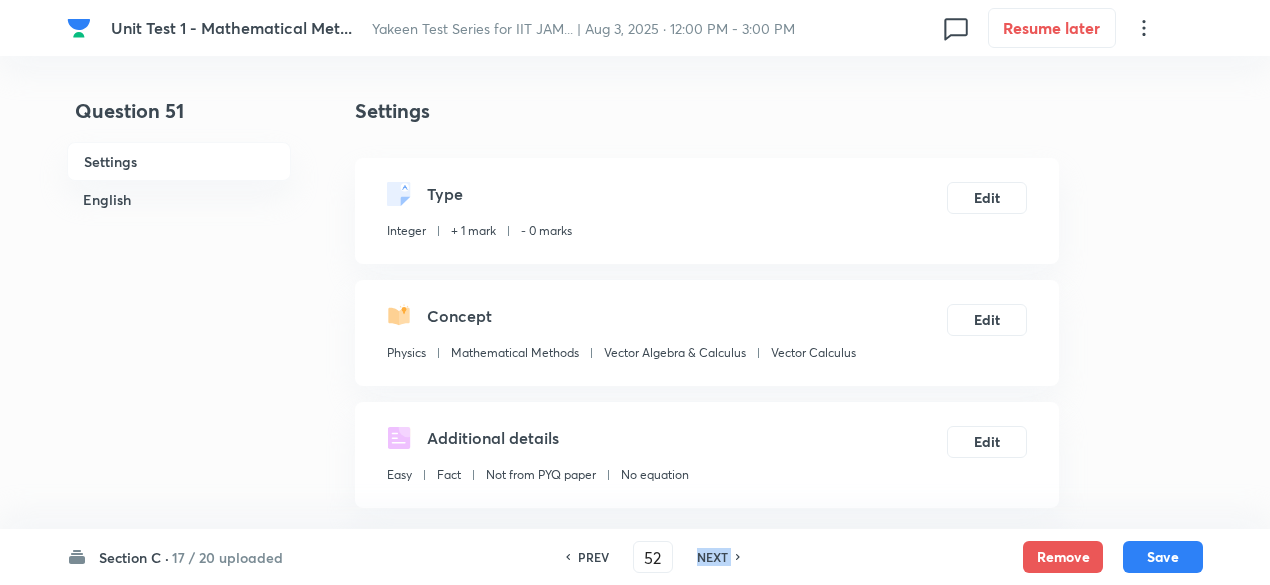 type on "11" 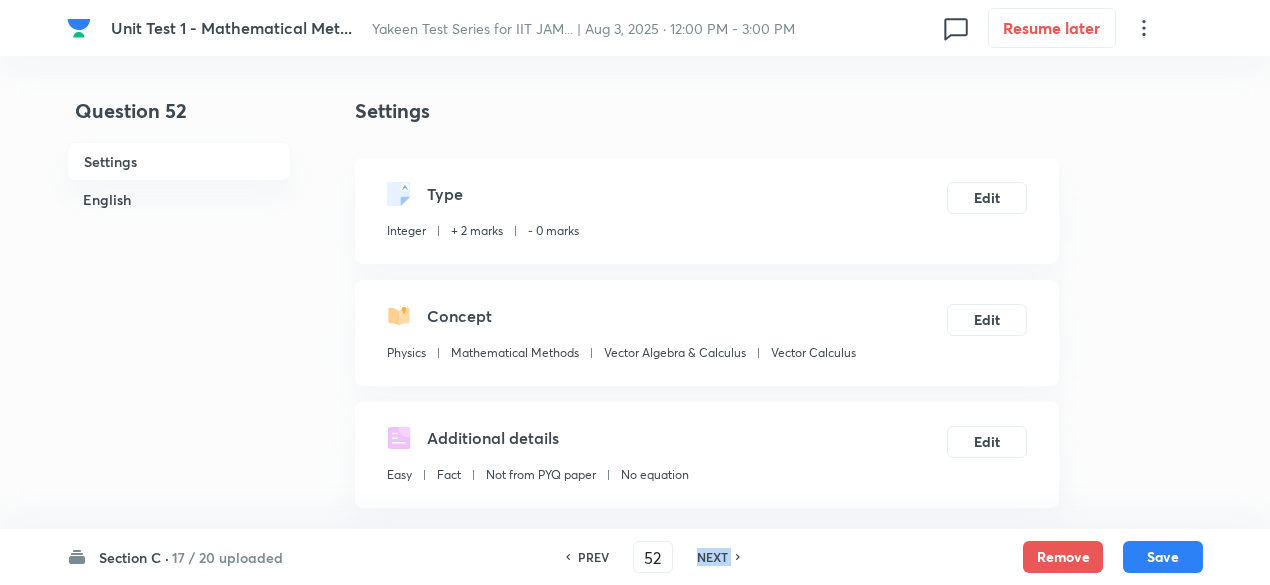 click on "NEXT" at bounding box center [712, 557] 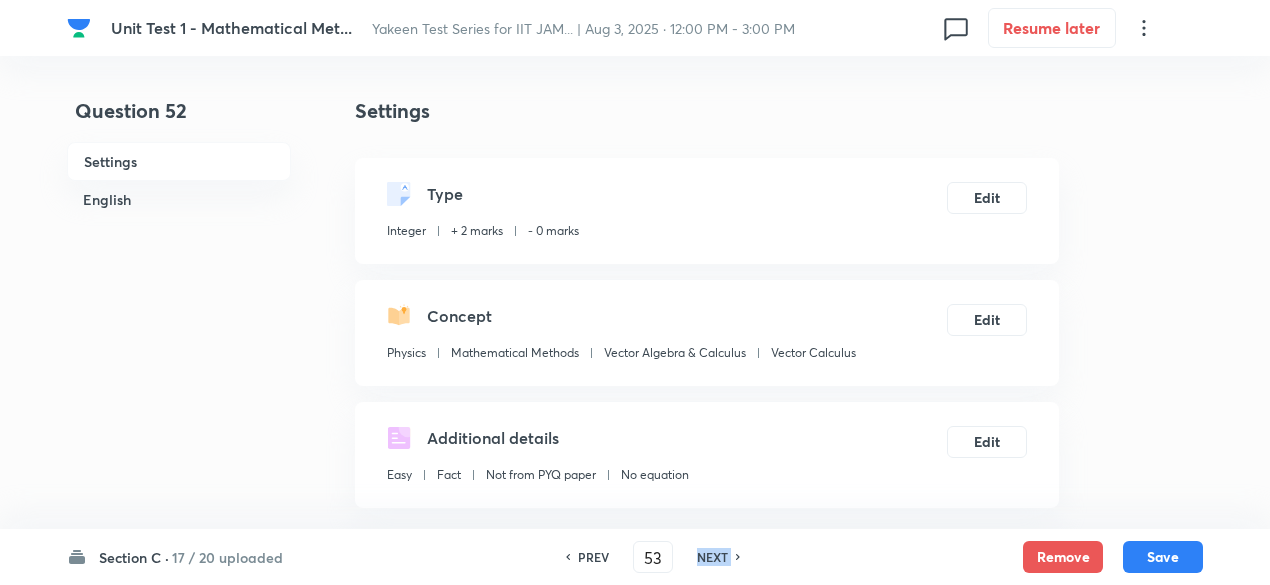 type on "12" 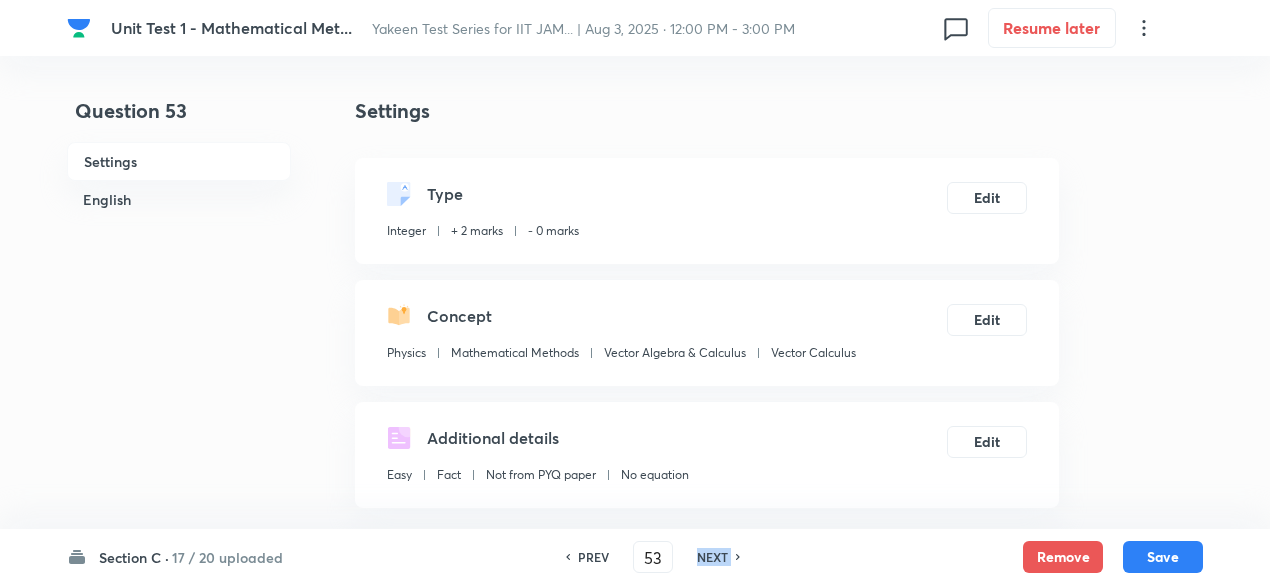 click on "NEXT" at bounding box center (712, 557) 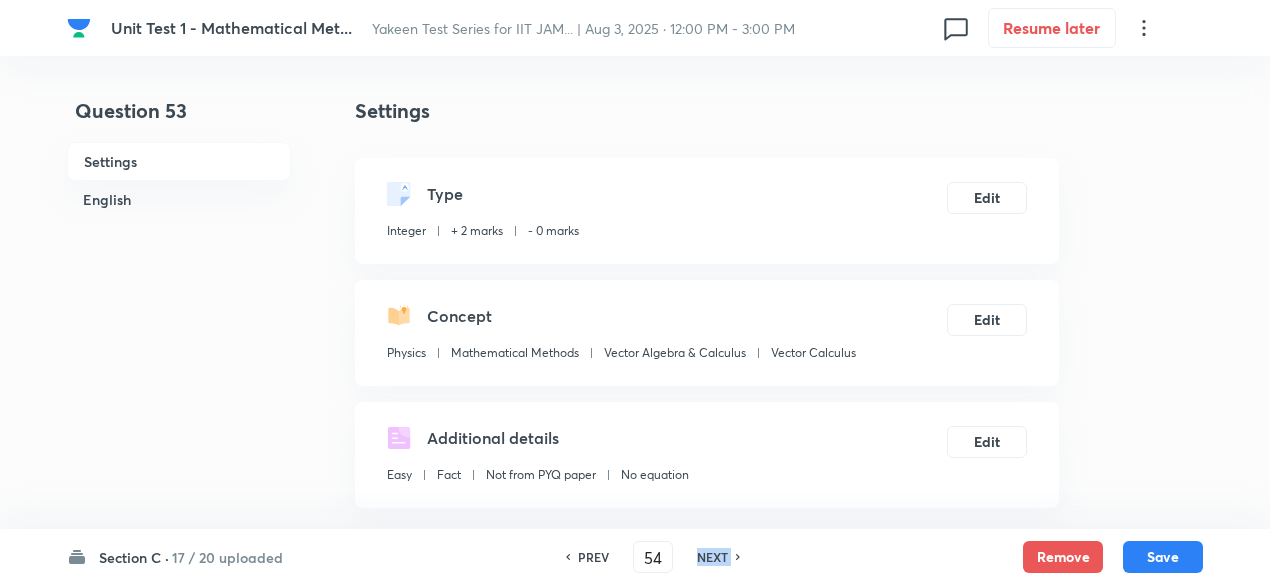 type on "2" 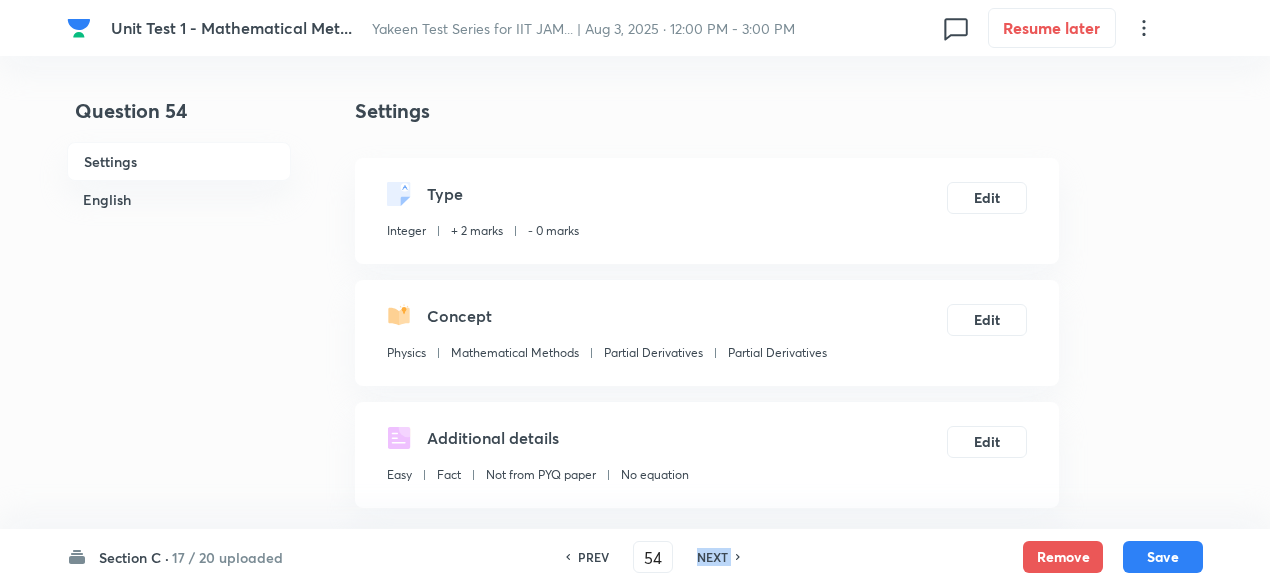 click on "NEXT" at bounding box center [712, 557] 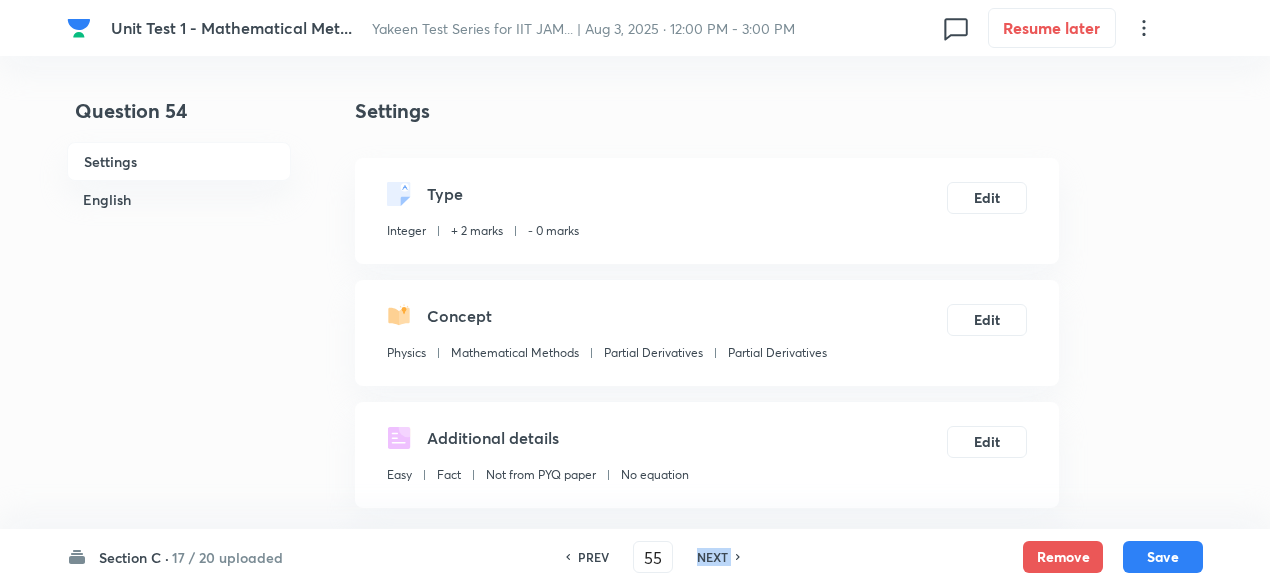 type on "3" 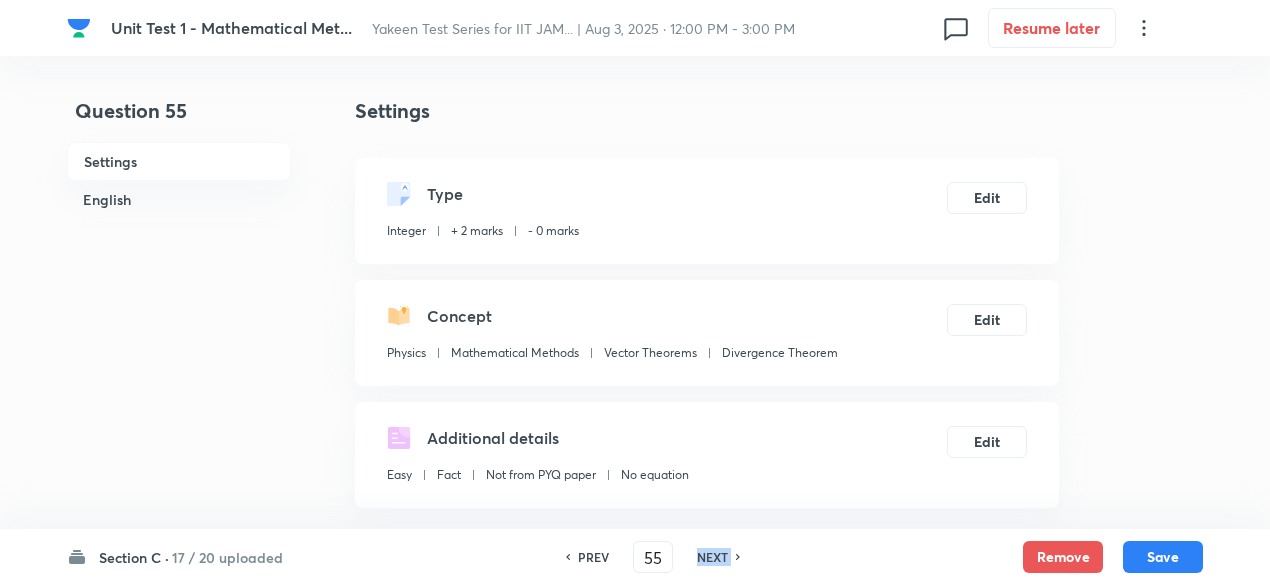 click on "NEXT" at bounding box center [712, 557] 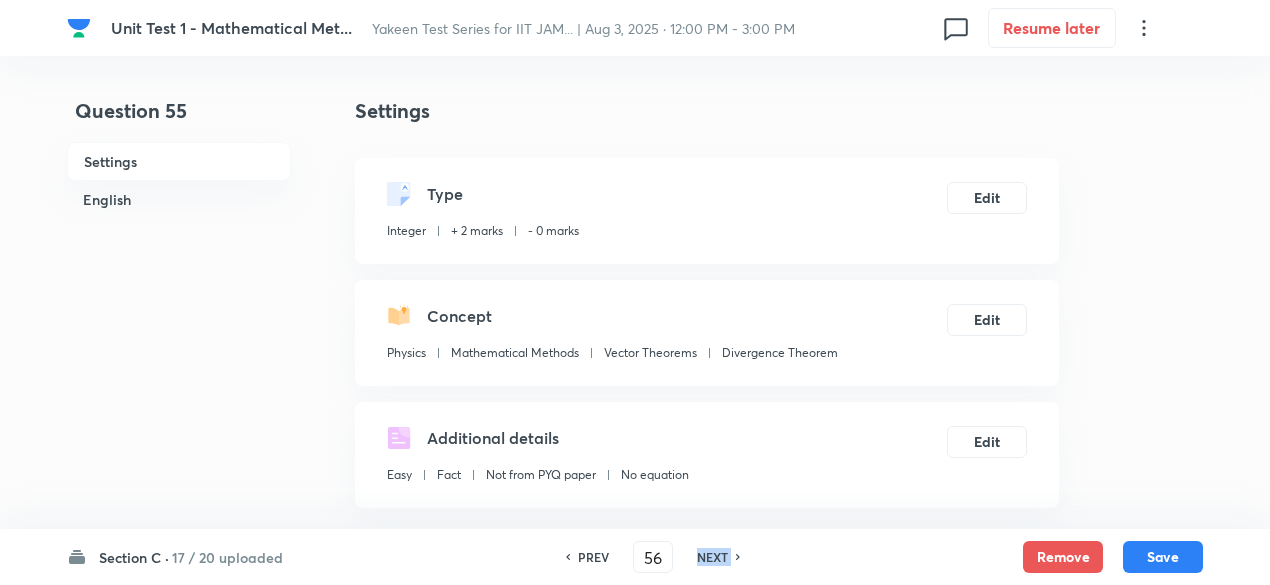 type on "8" 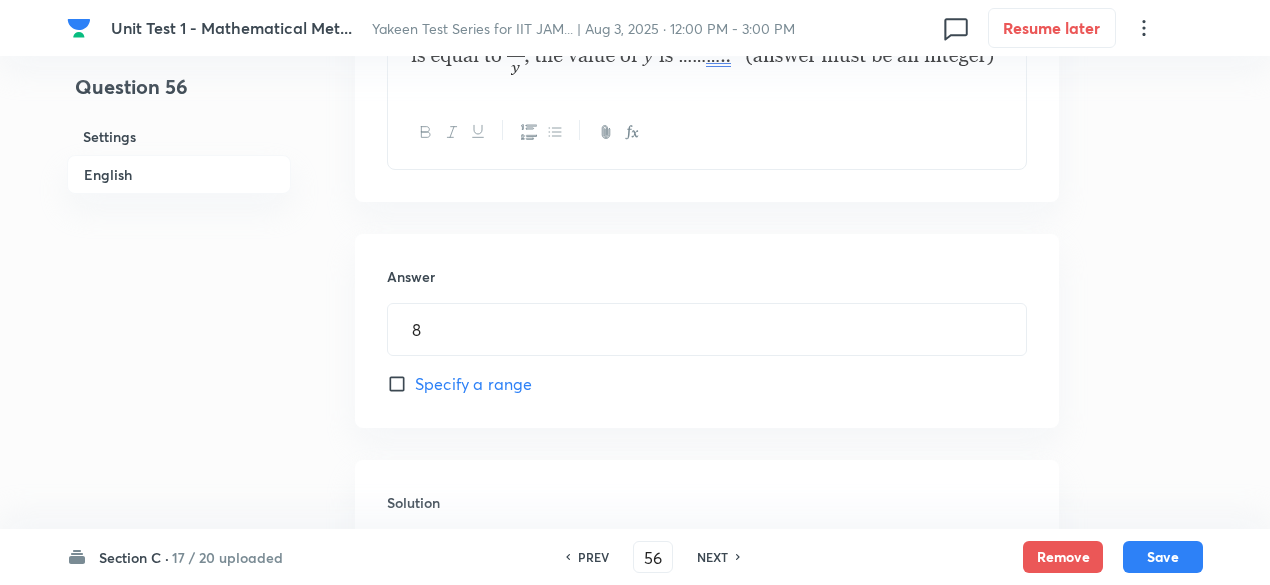 scroll, scrollTop: 1000, scrollLeft: 0, axis: vertical 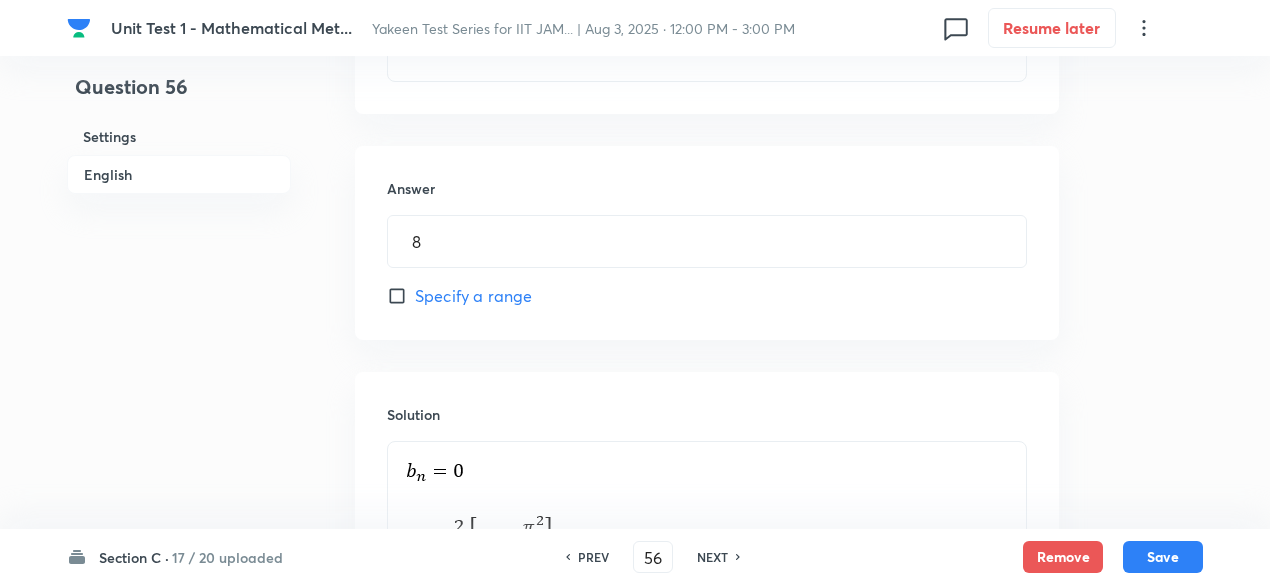 click on "NEXT" at bounding box center (712, 557) 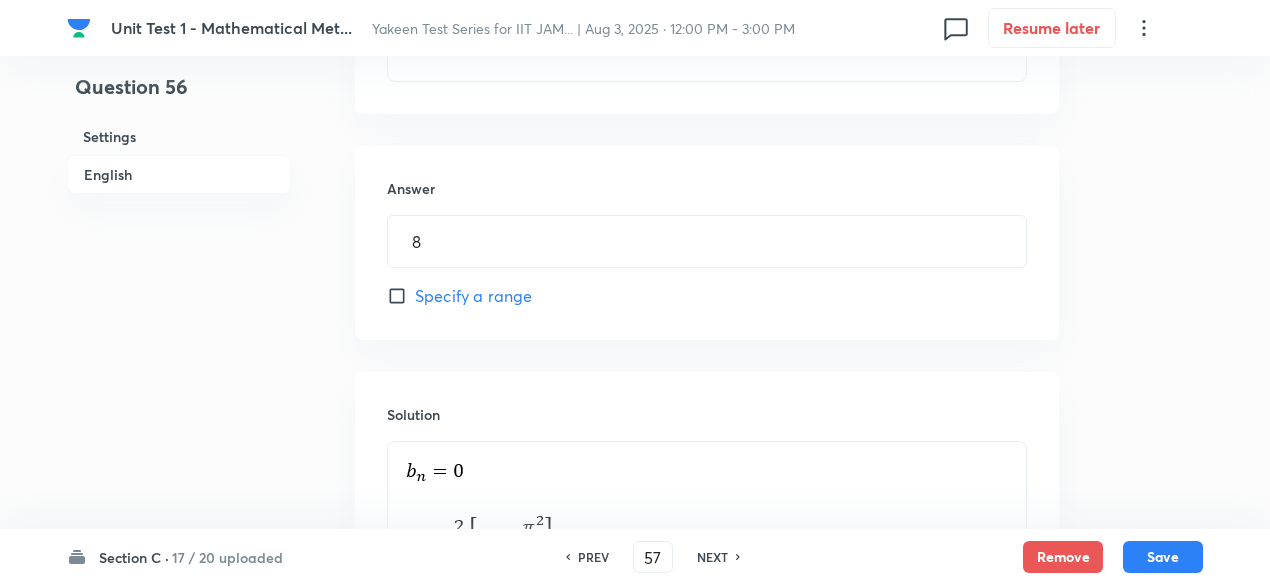 type on "0.062" 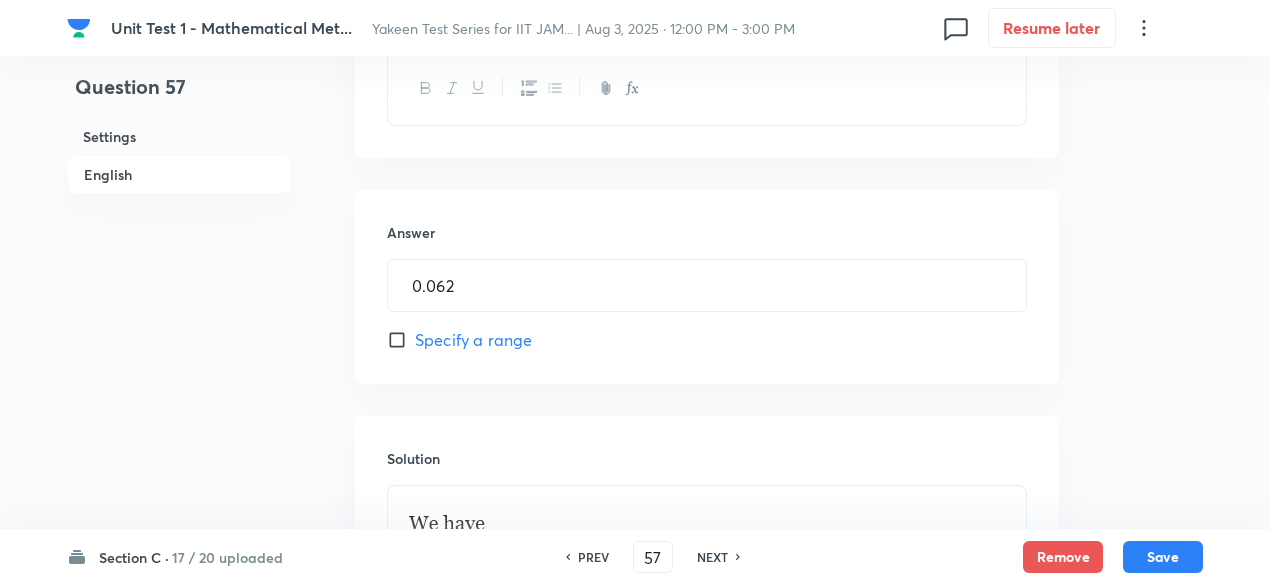 click on "NEXT" at bounding box center (712, 557) 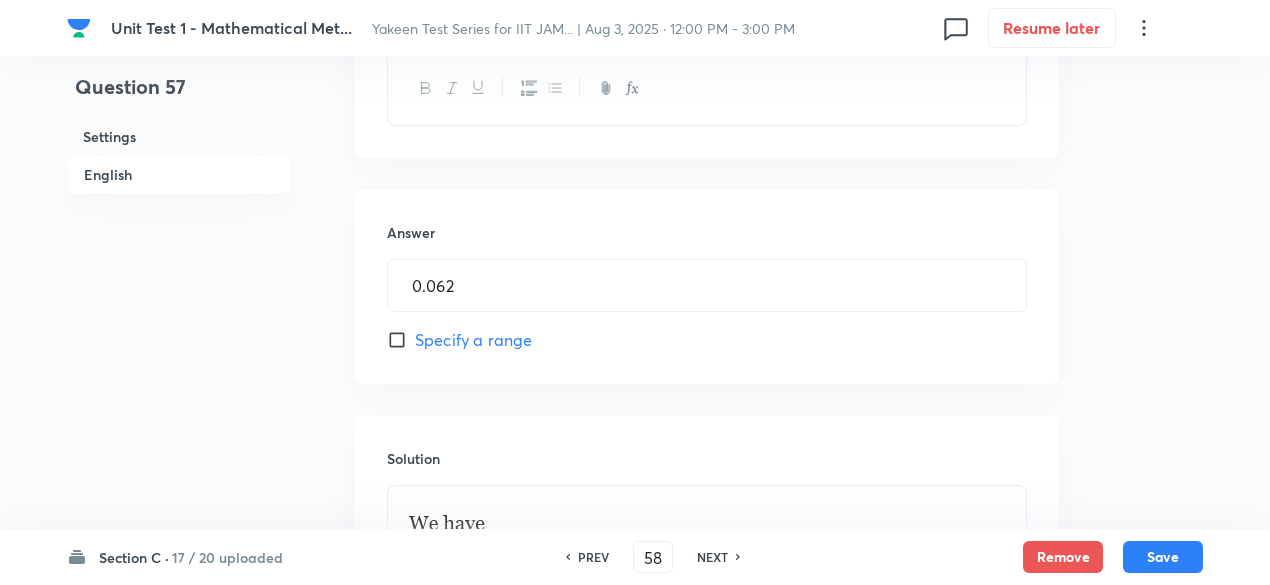 scroll, scrollTop: 0, scrollLeft: 0, axis: both 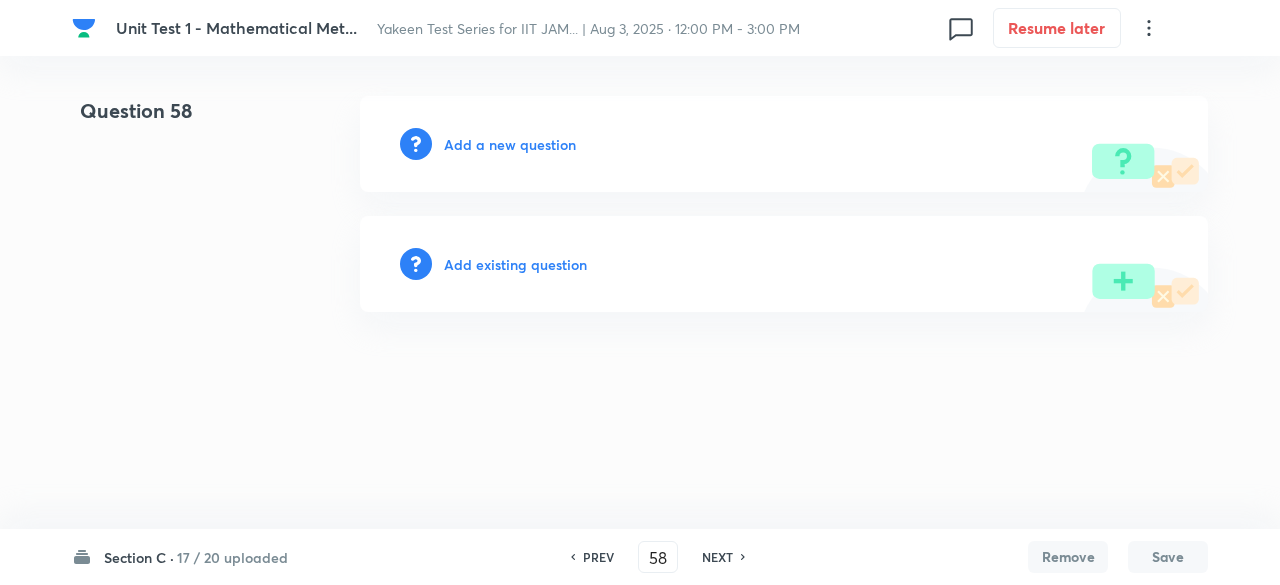 click on "Unit Test 1 - Mathematical Met..." at bounding box center (236, 27) 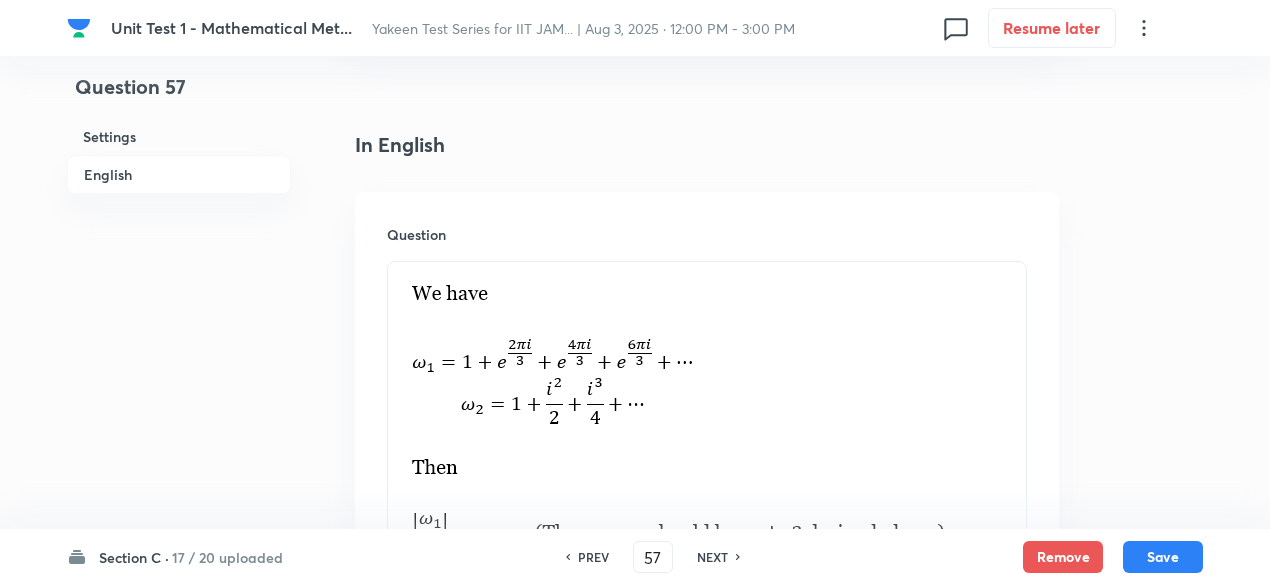 scroll, scrollTop: 500, scrollLeft: 0, axis: vertical 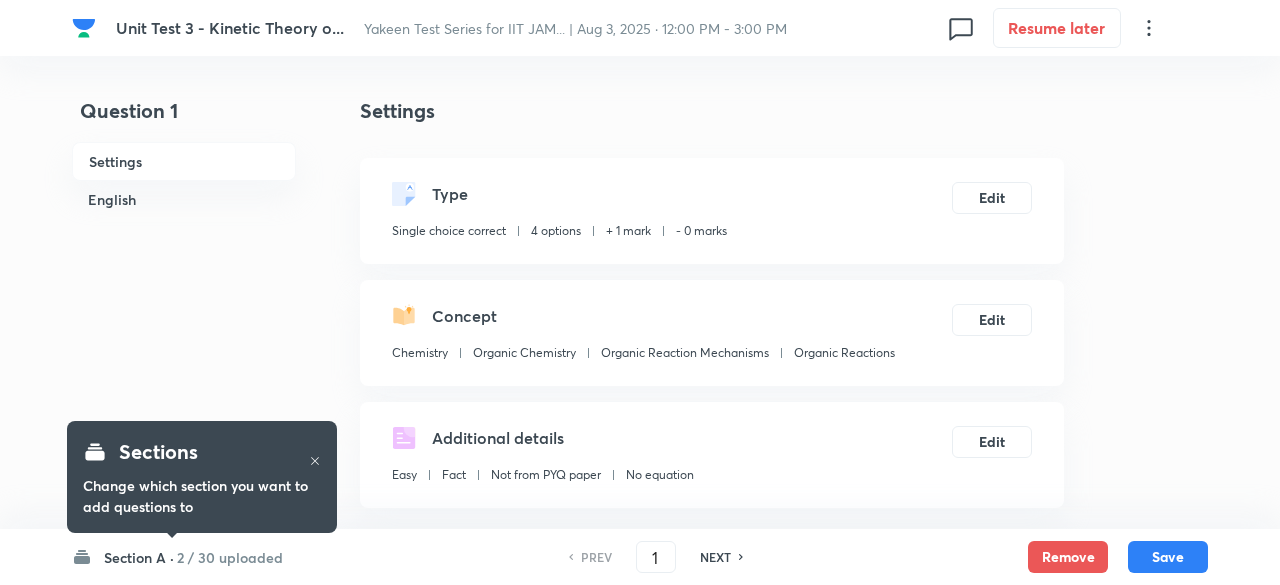 checkbox on "true" 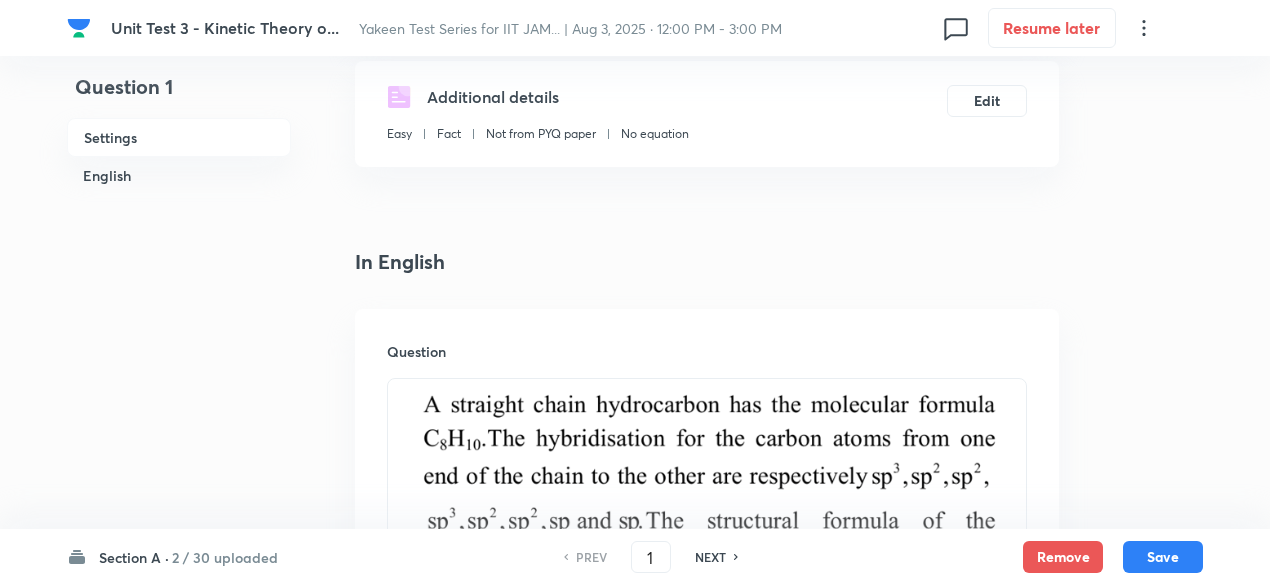 scroll, scrollTop: 0, scrollLeft: 0, axis: both 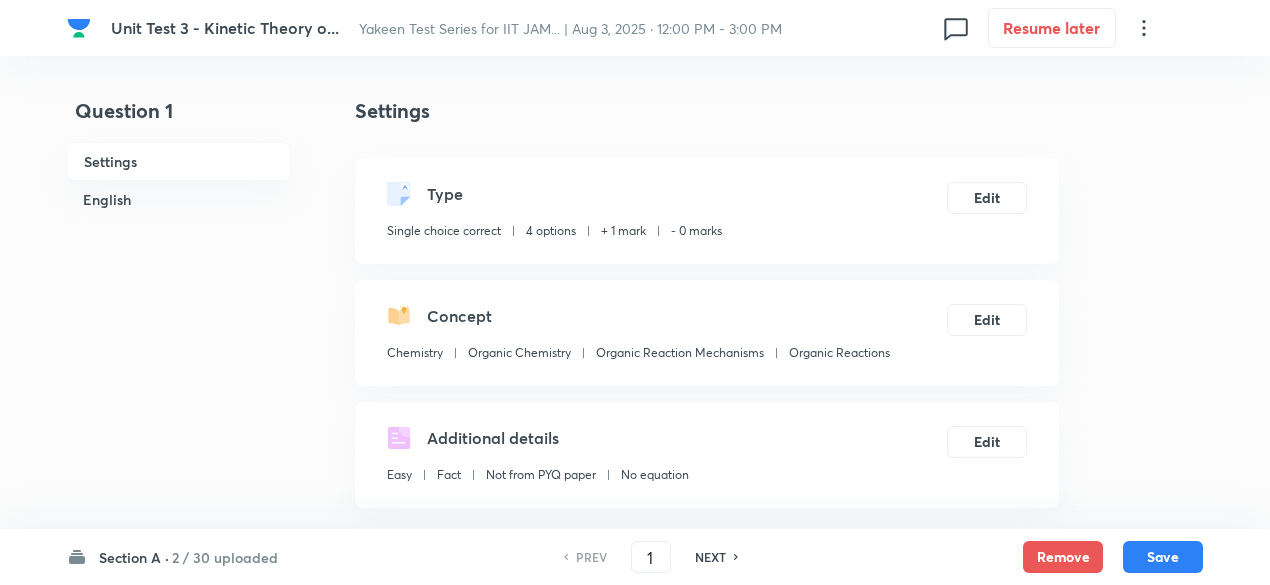 click on "NEXT" at bounding box center [710, 557] 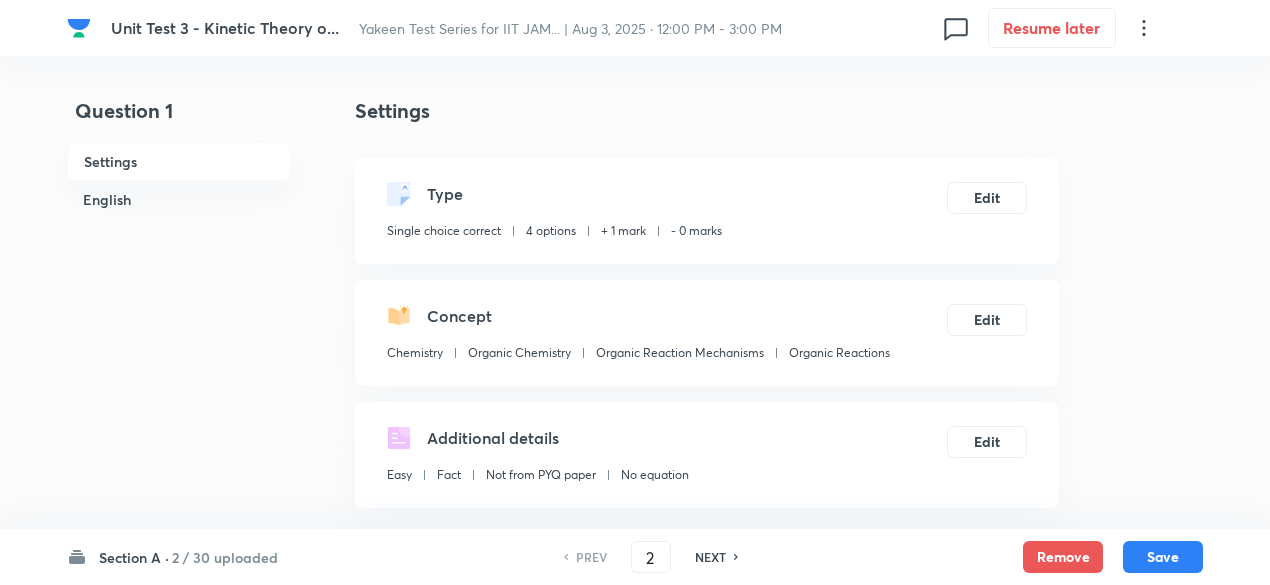 checkbox on "false" 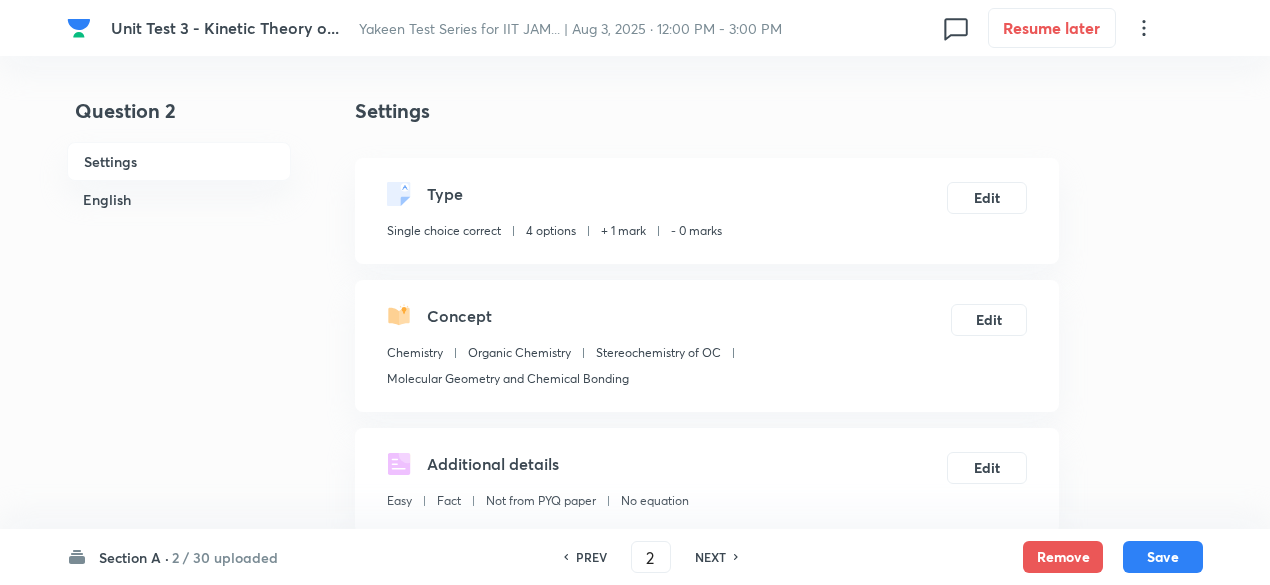 click on "NEXT" at bounding box center (710, 557) 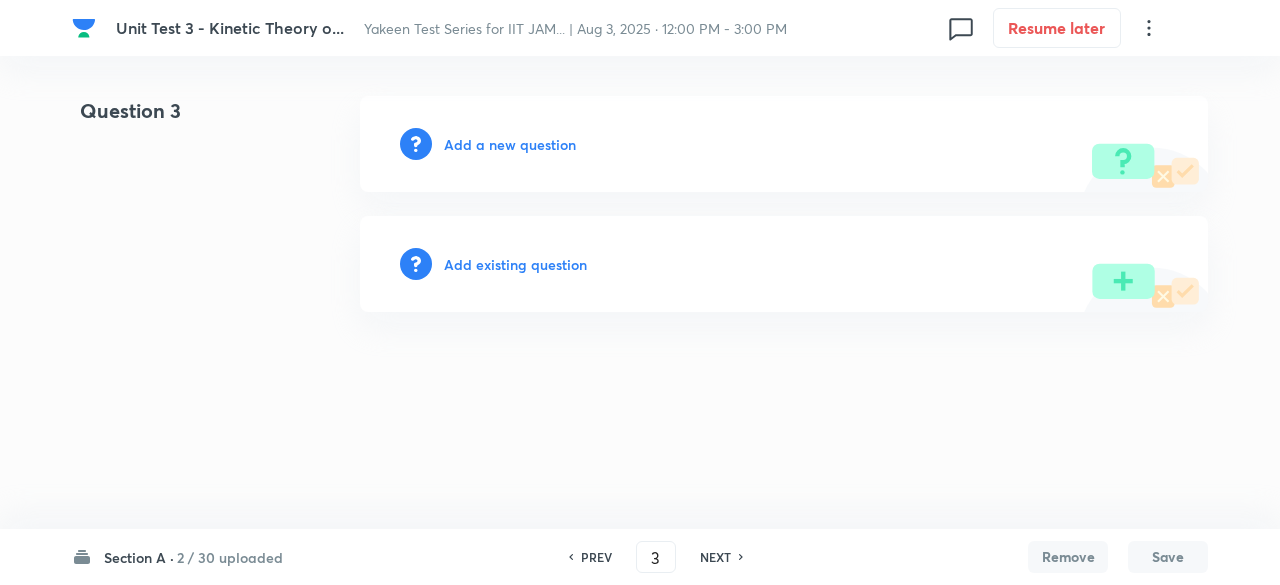 click on "PREV" at bounding box center (596, 557) 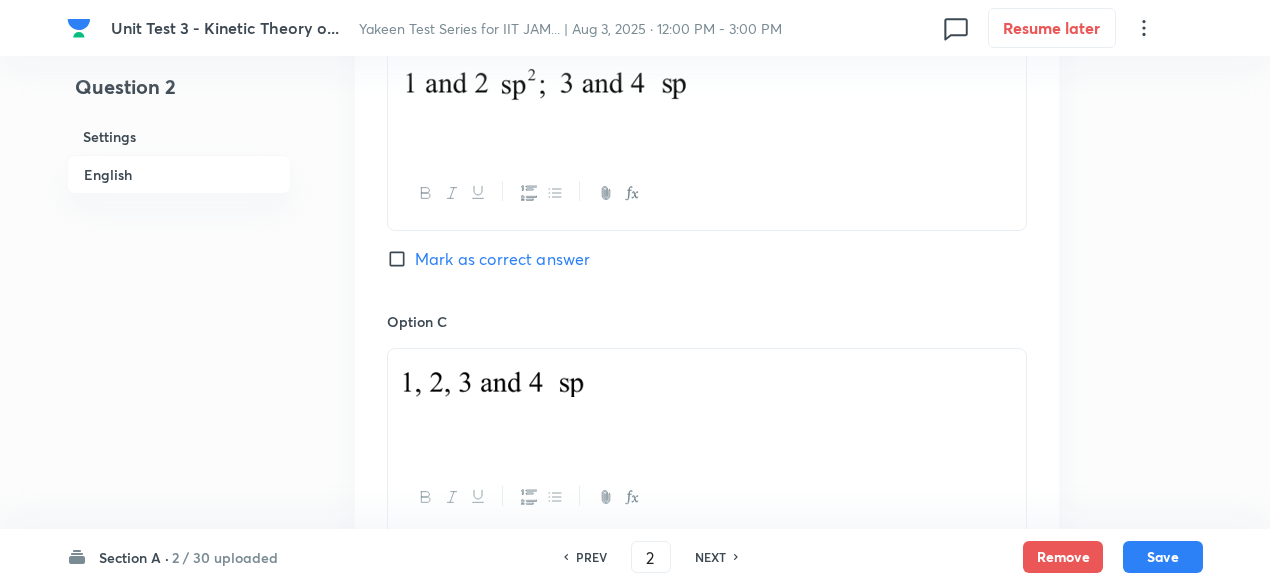 scroll, scrollTop: 1400, scrollLeft: 0, axis: vertical 